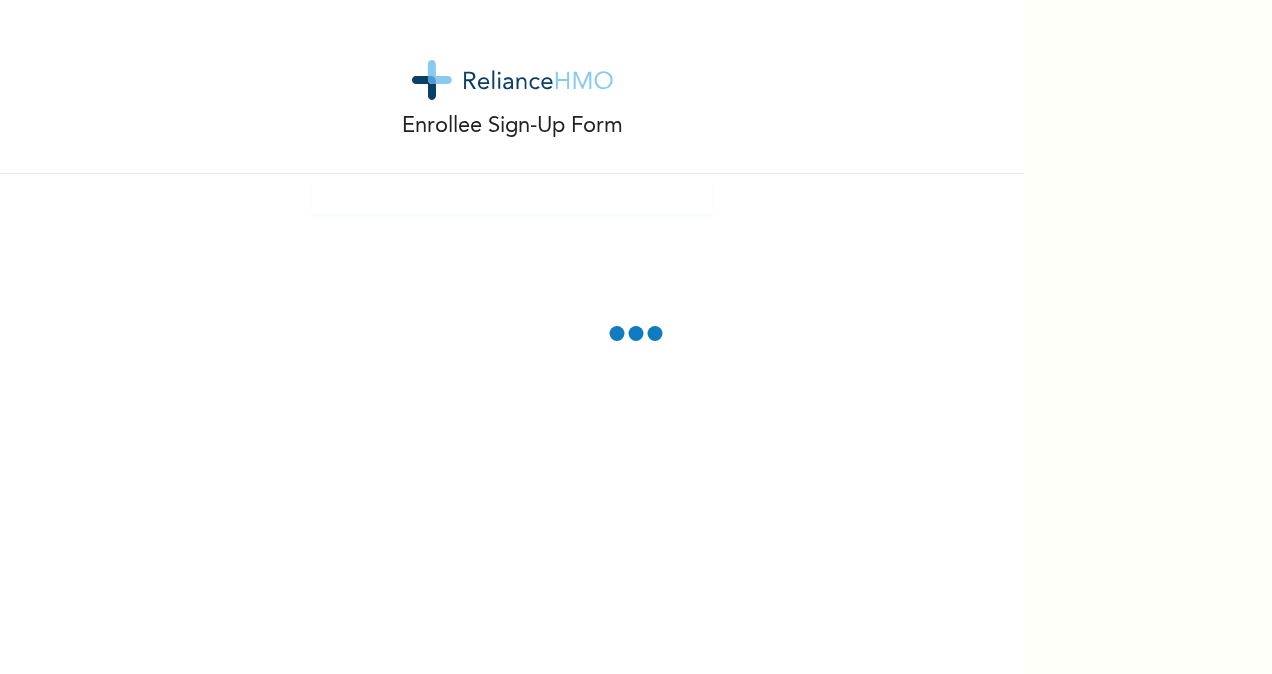 scroll, scrollTop: 0, scrollLeft: 0, axis: both 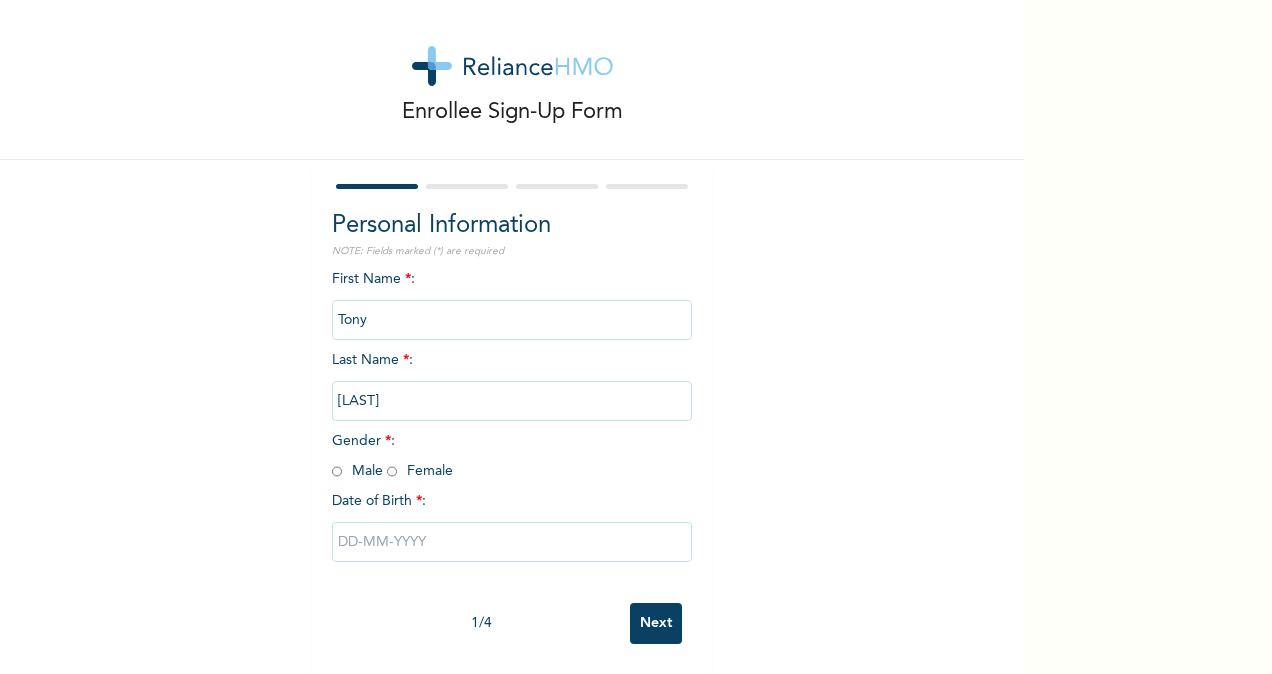 click on "Tony" at bounding box center [512, 320] 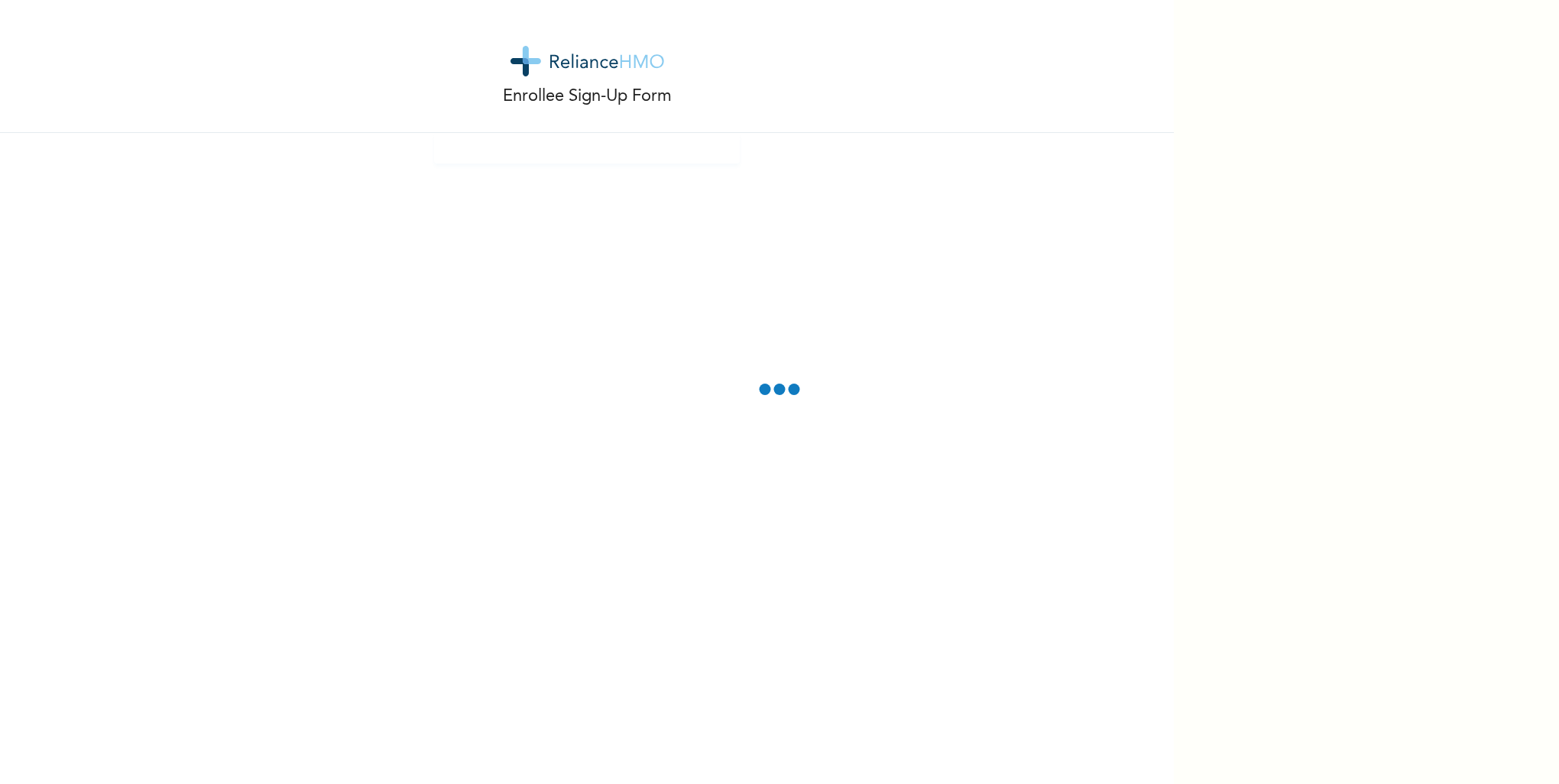 scroll, scrollTop: 0, scrollLeft: 0, axis: both 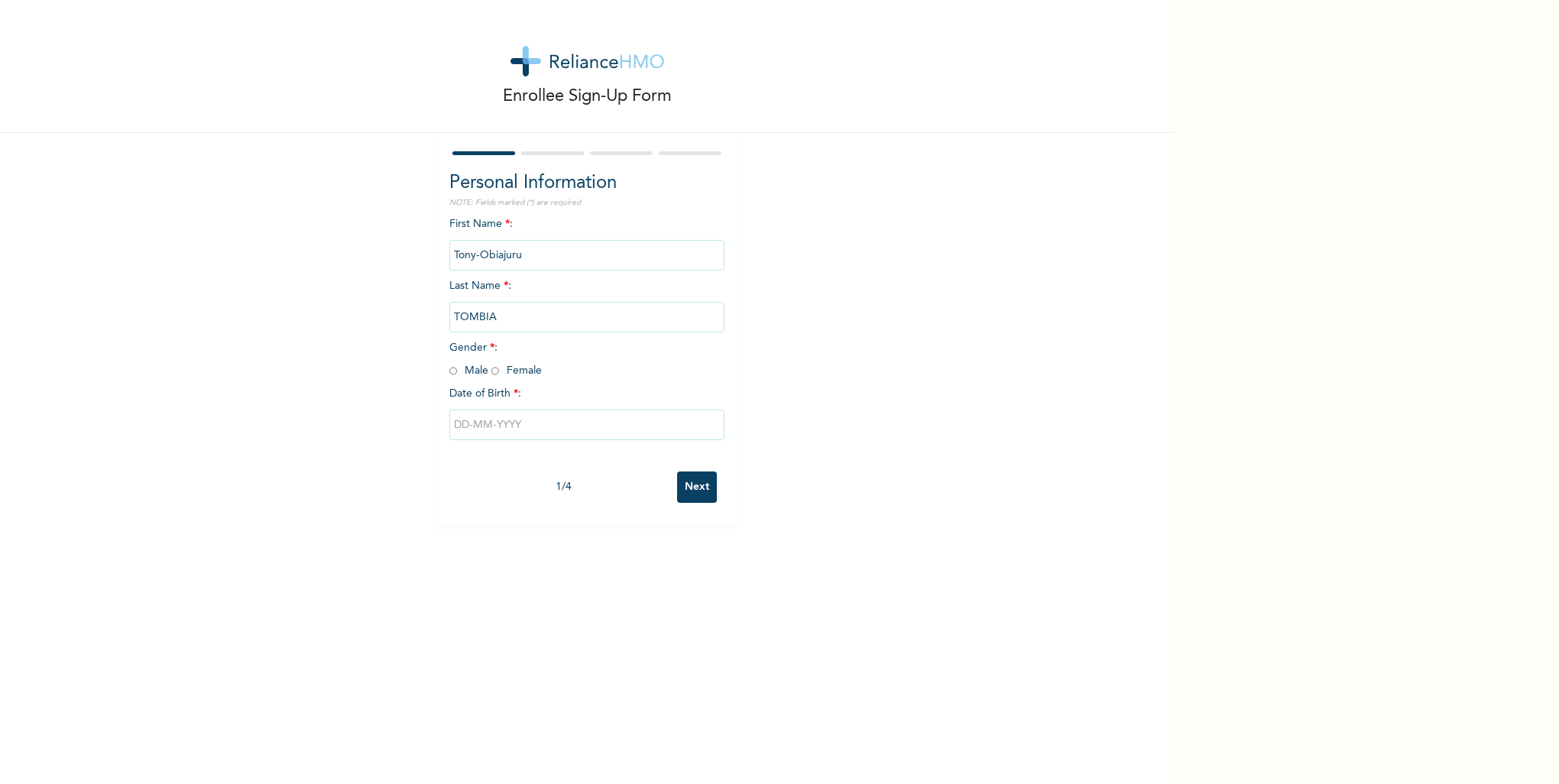 click at bounding box center (453, 371) 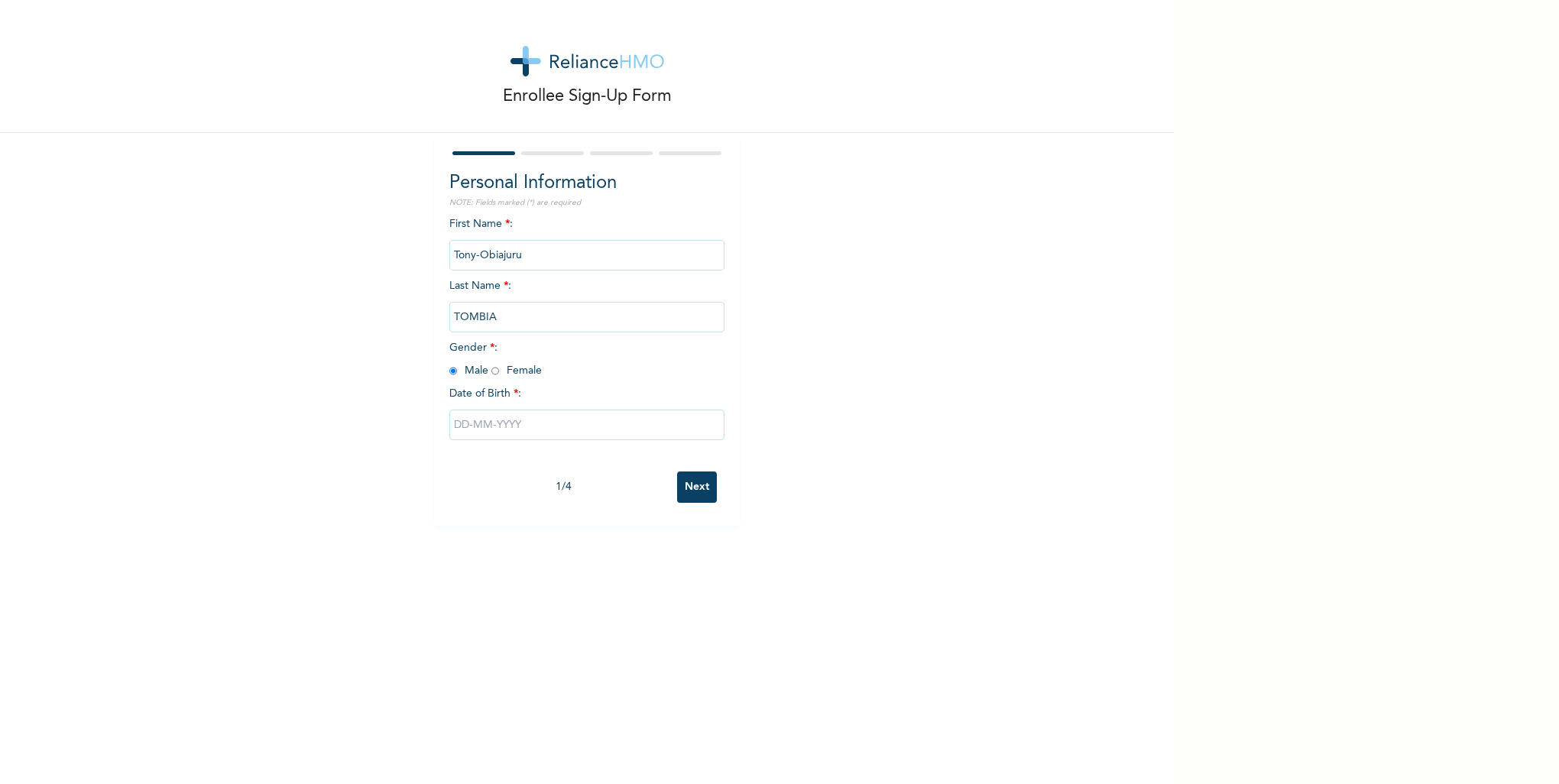 radio on "true" 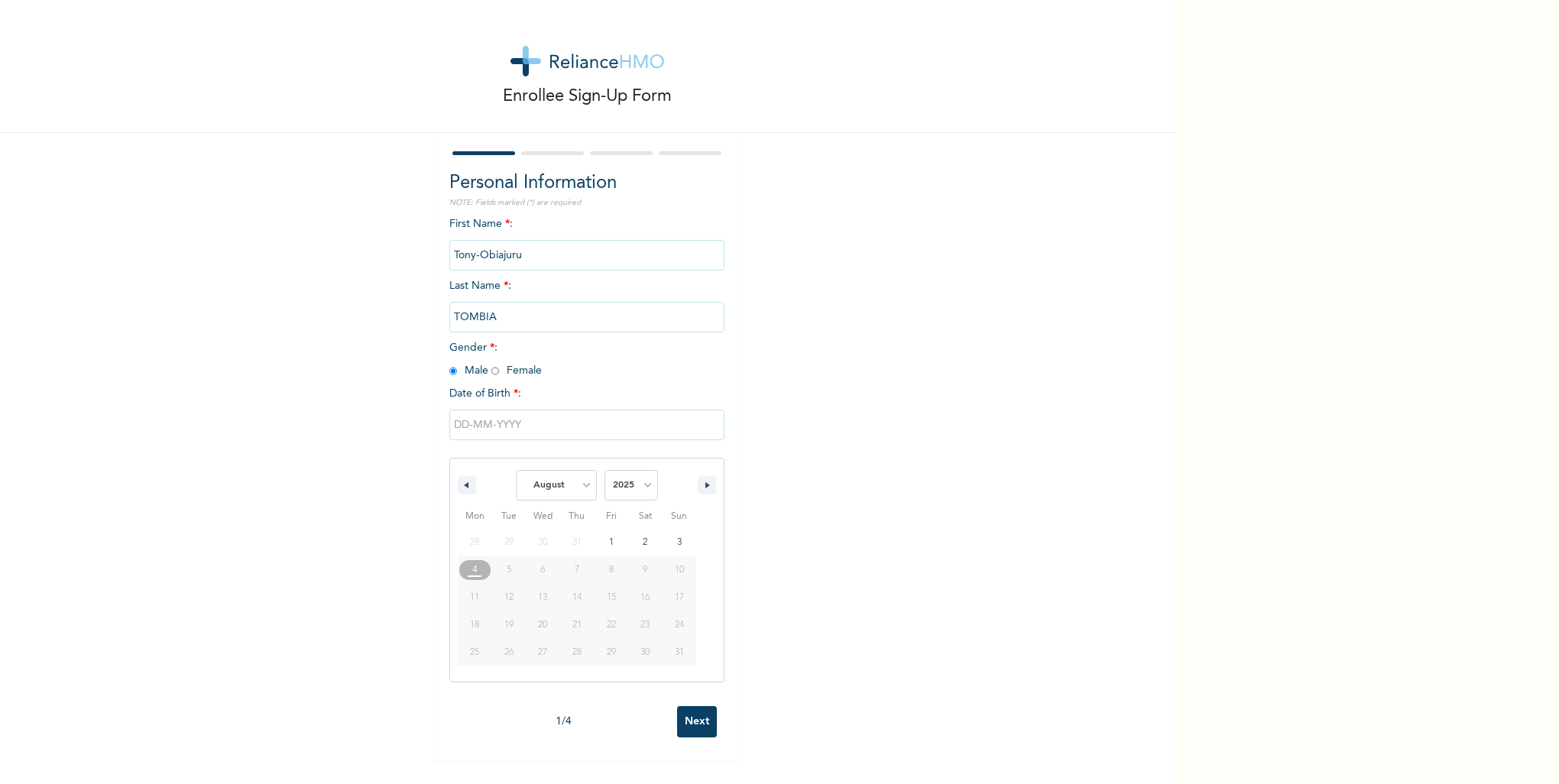 click at bounding box center [587, 425] 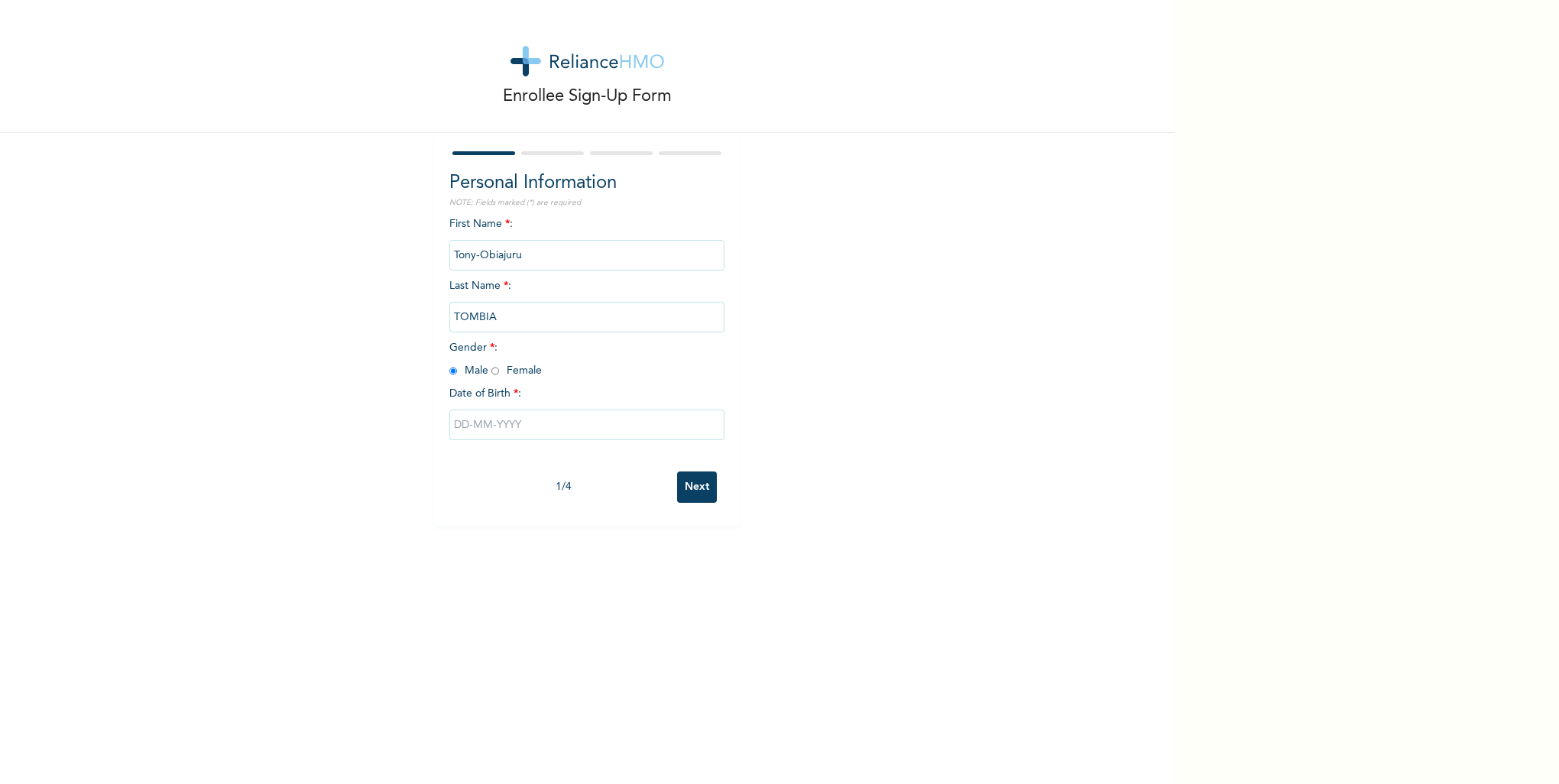 drag, startPoint x: 507, startPoint y: 428, endPoint x: 499, endPoint y: 417, distance: 13.601471 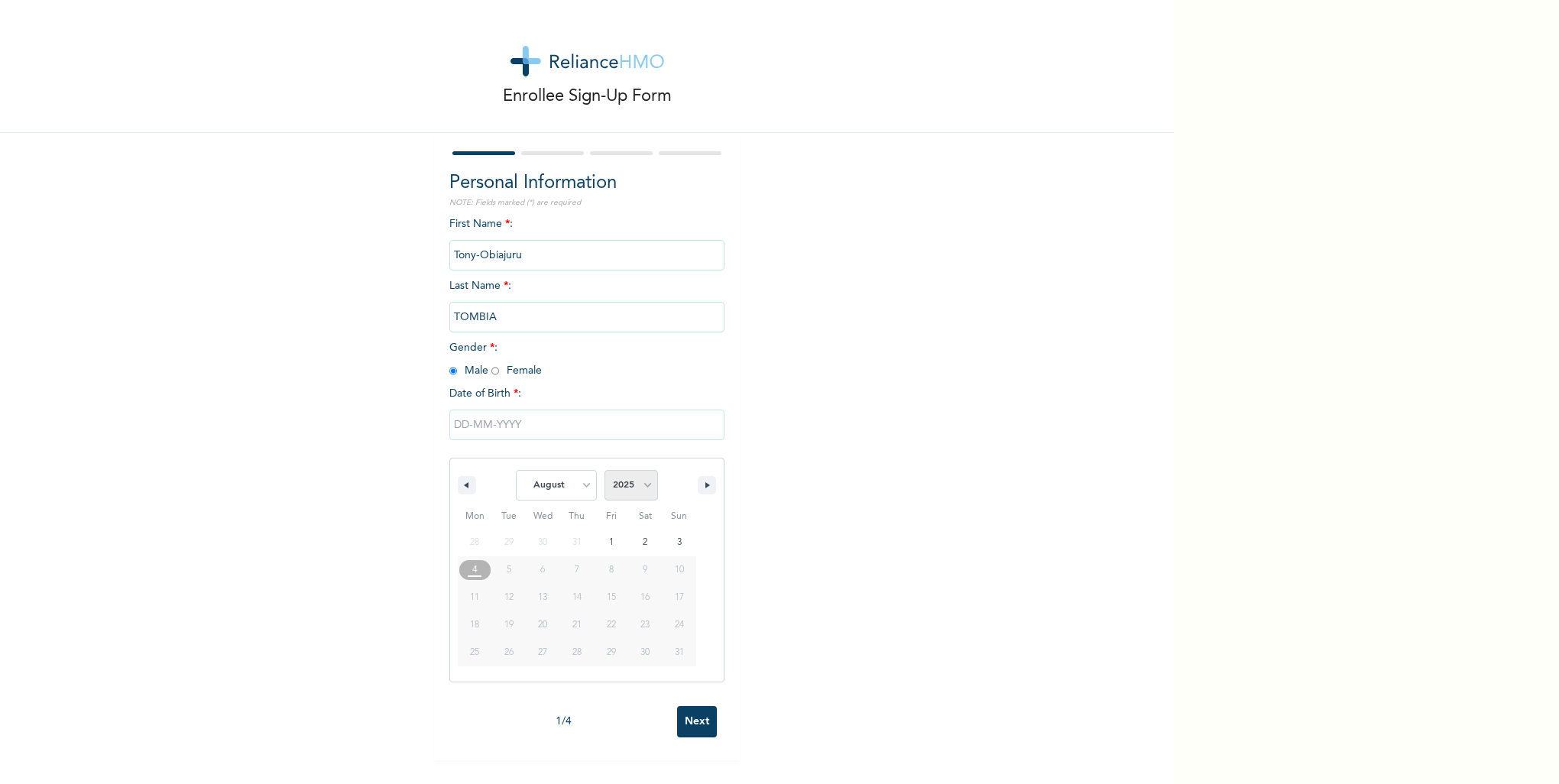 click on "2025 2024 2023 2022 2021 2020 2019 2018 2017 2016 2015 2014 2013 2012 2011 2010 2009 2008 2007 2006 2005 2004 2003 2002 2001 2000 1999 1998 1997 1996 1995 1994 1993 1992 1991 1990 1989 1988 1987 1986 1985 1984 1983 1982 1981 1980 1979 1978 1977 1976 1975 1974 1973 1972 1971 1970 1969 1968 1967 1966 1965 1964 1963 1962 1961 1960" at bounding box center (631, 485) 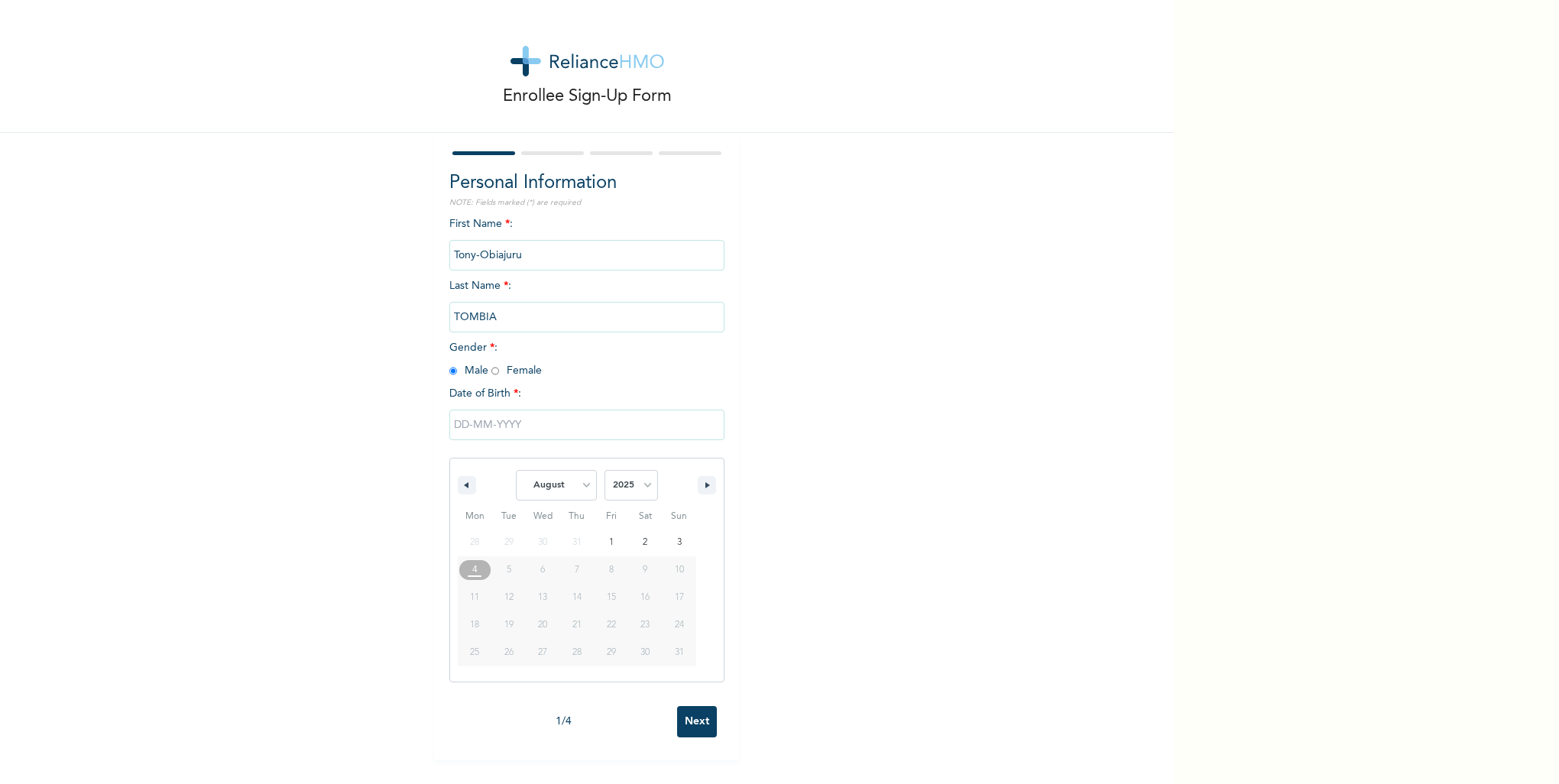 select on "1978" 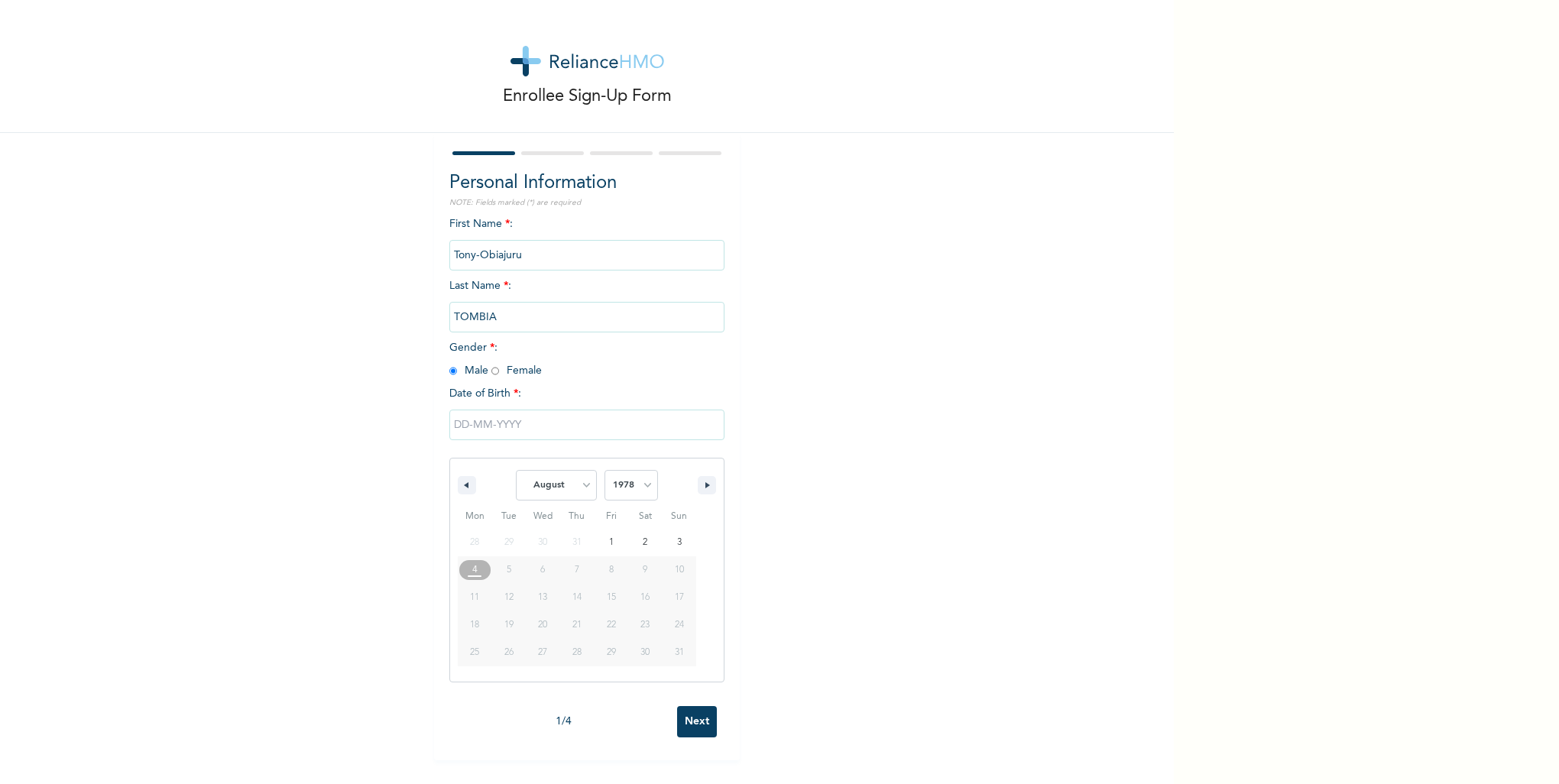 click on "2025 2024 2023 2022 2021 2020 2019 2018 2017 2016 2015 2014 2013 2012 2011 2010 2009 2008 2007 2006 2005 2004 2003 2002 2001 2000 1999 1998 1997 1996 1995 1994 1993 1992 1991 1990 1989 1988 1987 1986 1985 1984 1983 1982 1981 1980 1979 1978 1977 1976 1975 1974 1973 1972 1971 1970 1969 1968 1967 1966 1965 1964 1963 1962 1961 1960" at bounding box center [631, 485] 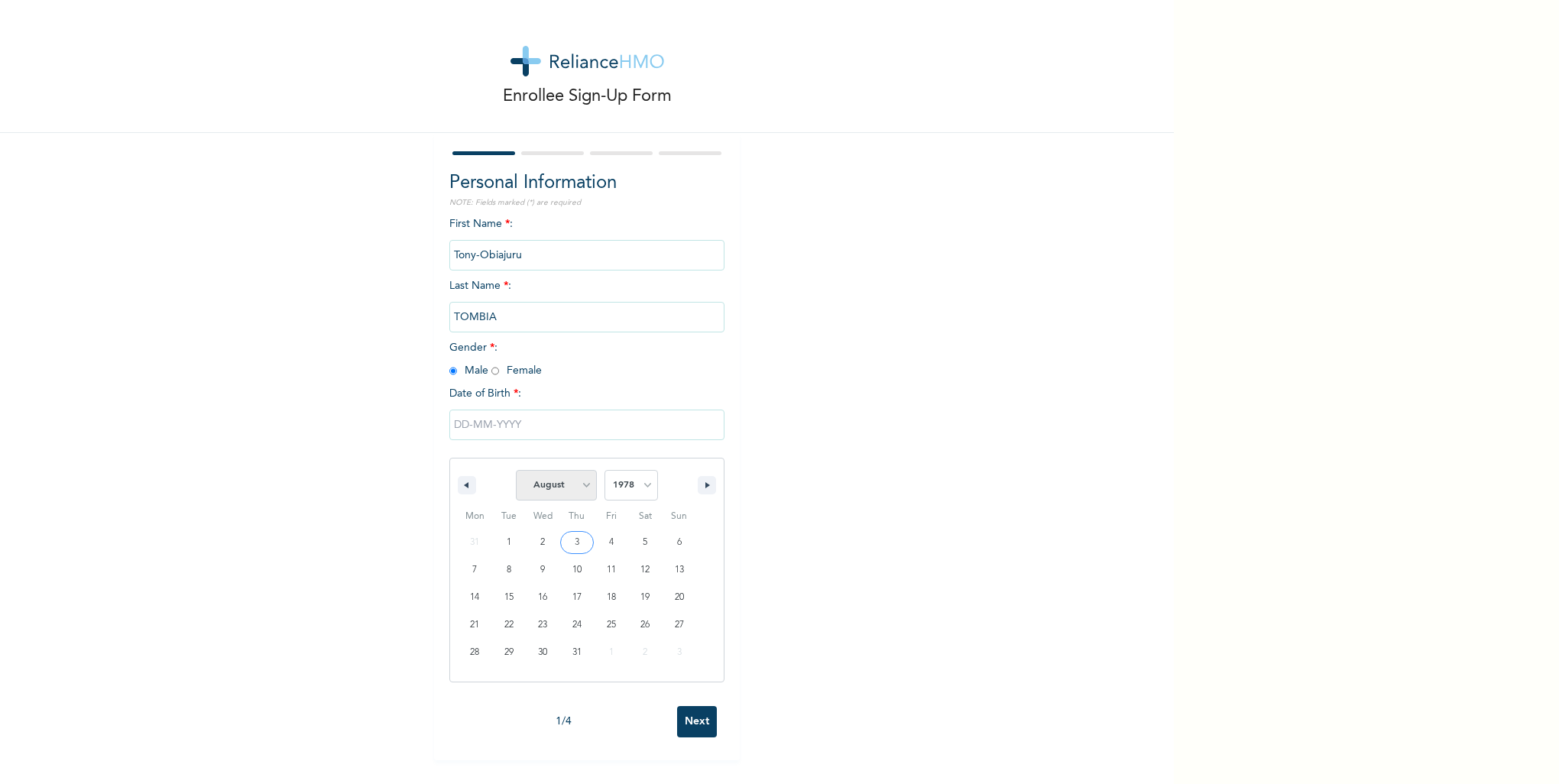 click on "January February March April May June July August September October November December" at bounding box center (556, 485) 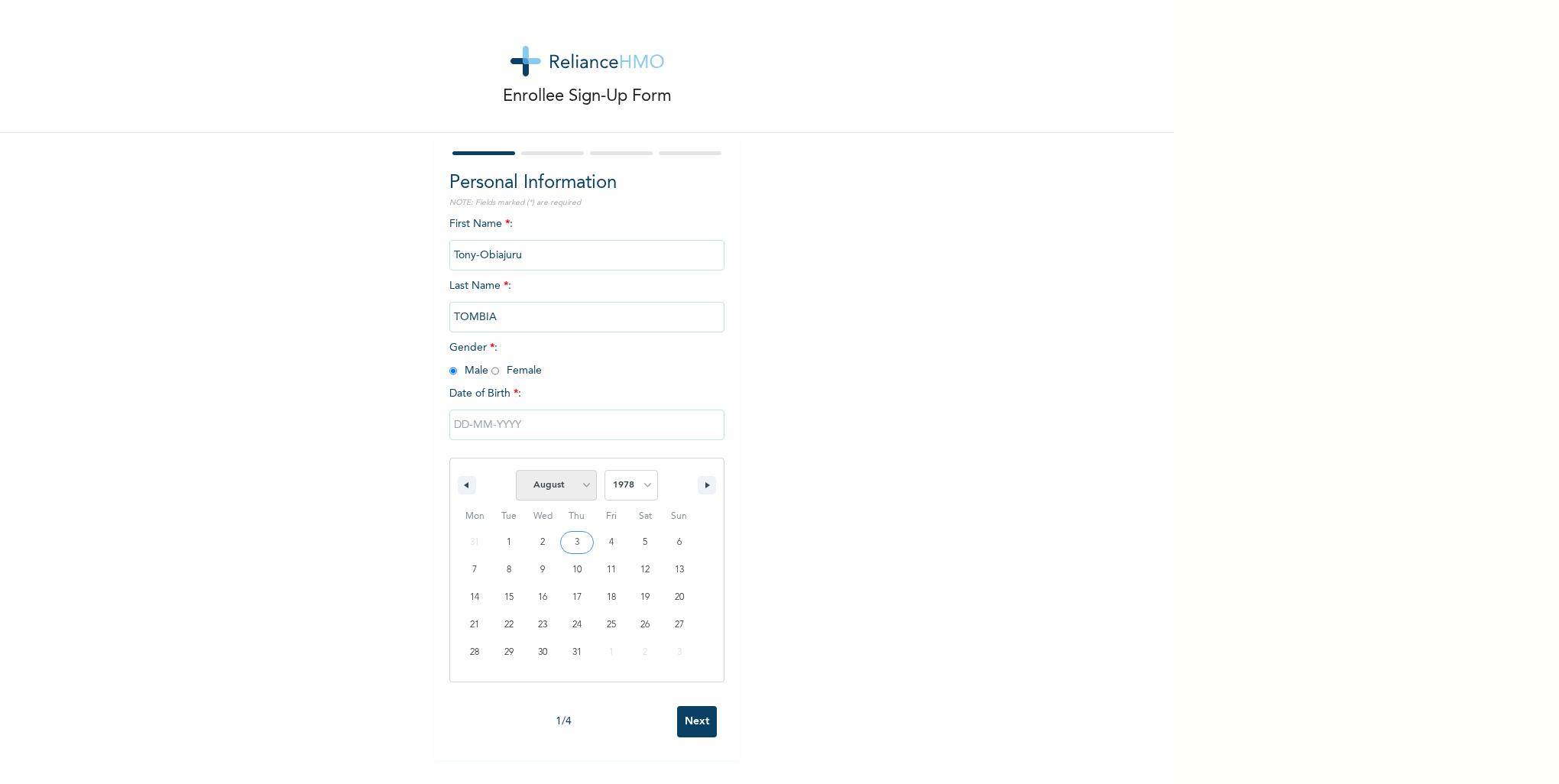 select on "10" 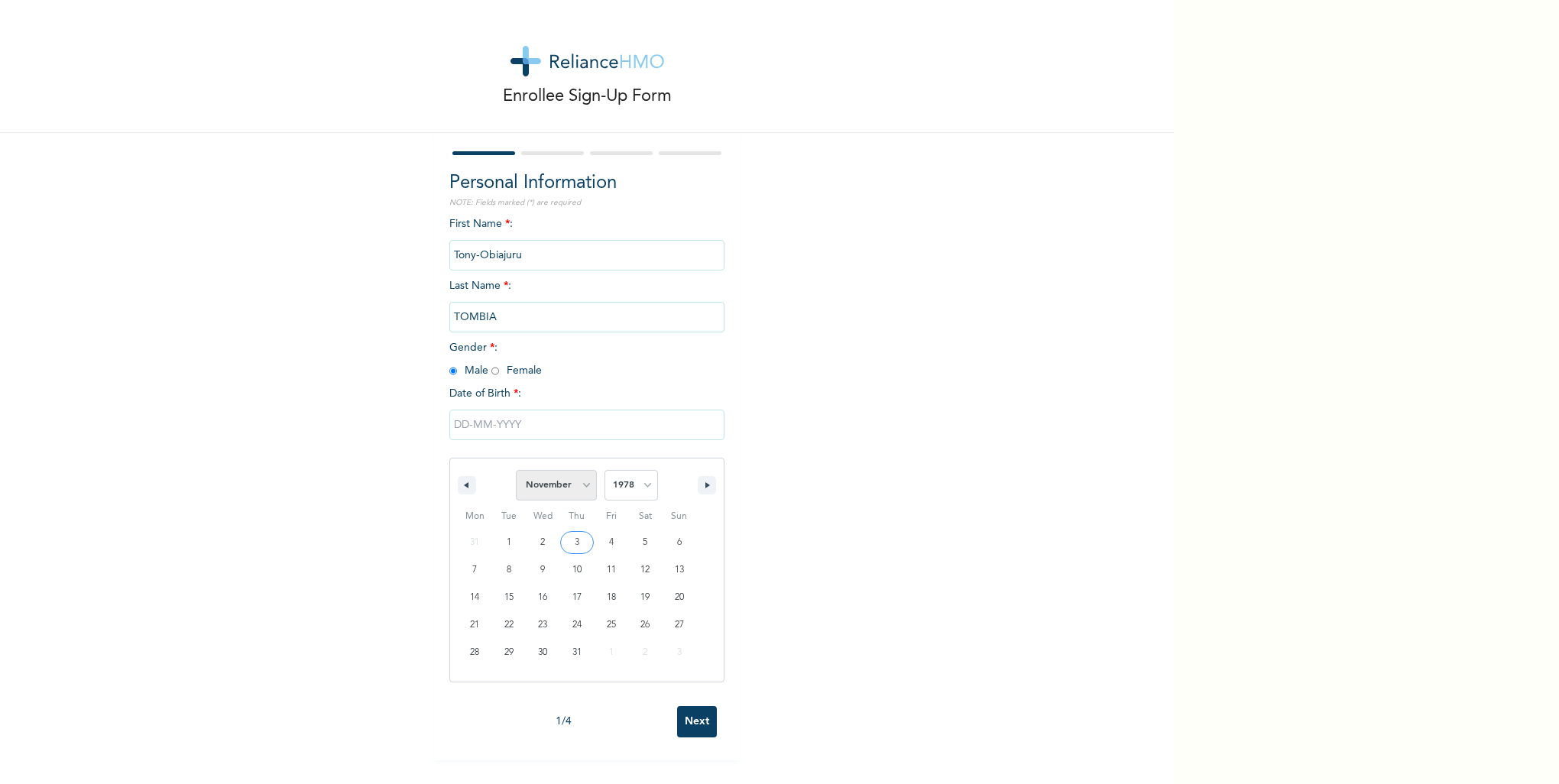 click on "January February March April May June July August September October November December" at bounding box center [556, 485] 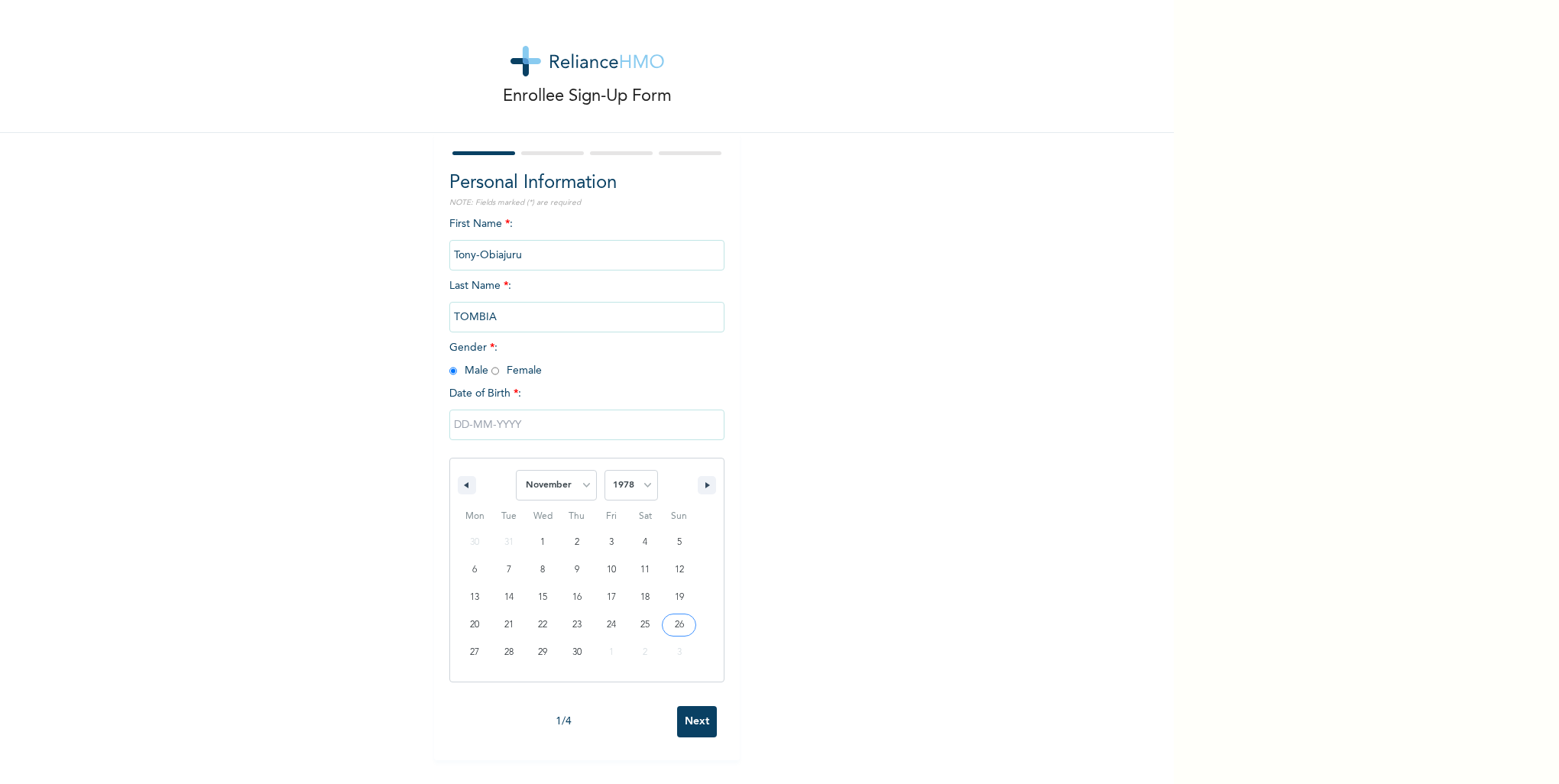 type on "11/26/1978" 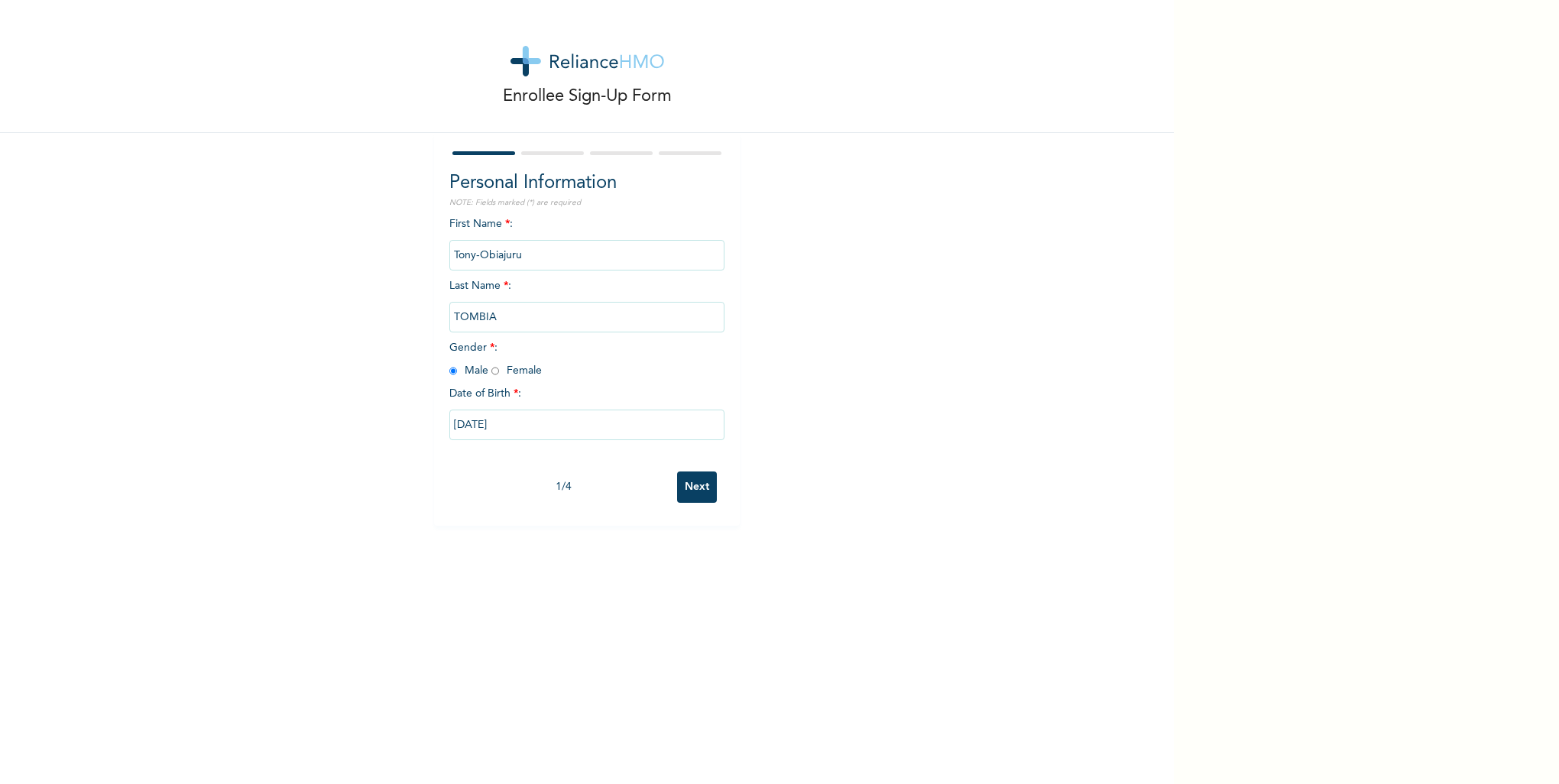 click on "Next" at bounding box center [697, 487] 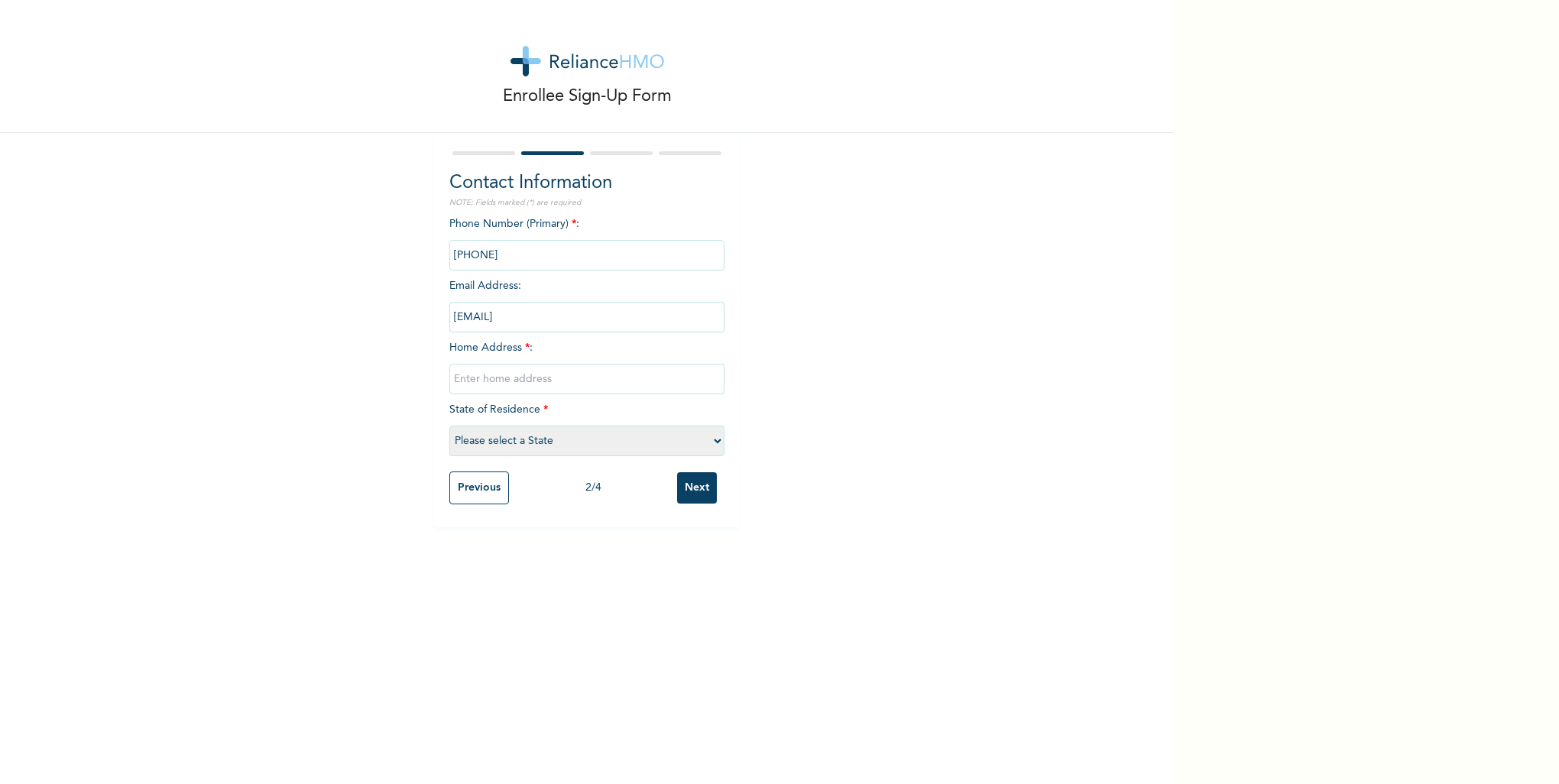 click at bounding box center (587, 255) 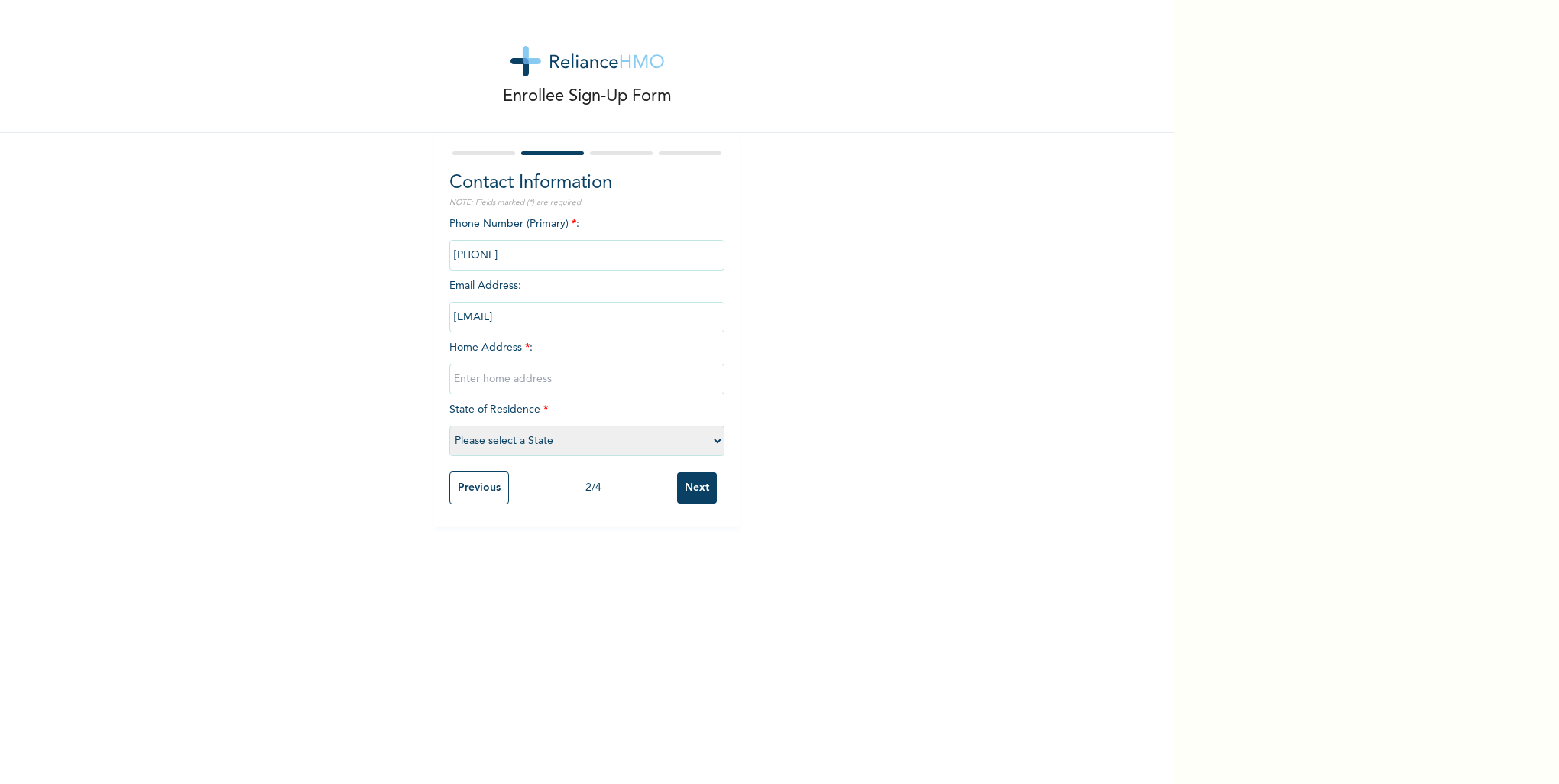 click on "Please select a State Abia Abuja (FCT) Adamawa Akwa Ibom Anambra Bauchi Bayelsa Benue Borno Cross River Delta Ebonyi Edo Ekiti Enugu Gombe Imo Jigawa Kaduna Kano Katsina Kebbi Kogi Kwara Lagos Nasarawa Niger Ogun Ondo Osun Oyo Plateau Rivers Sokoto Taraba Yobe Zamfara" at bounding box center [587, 441] 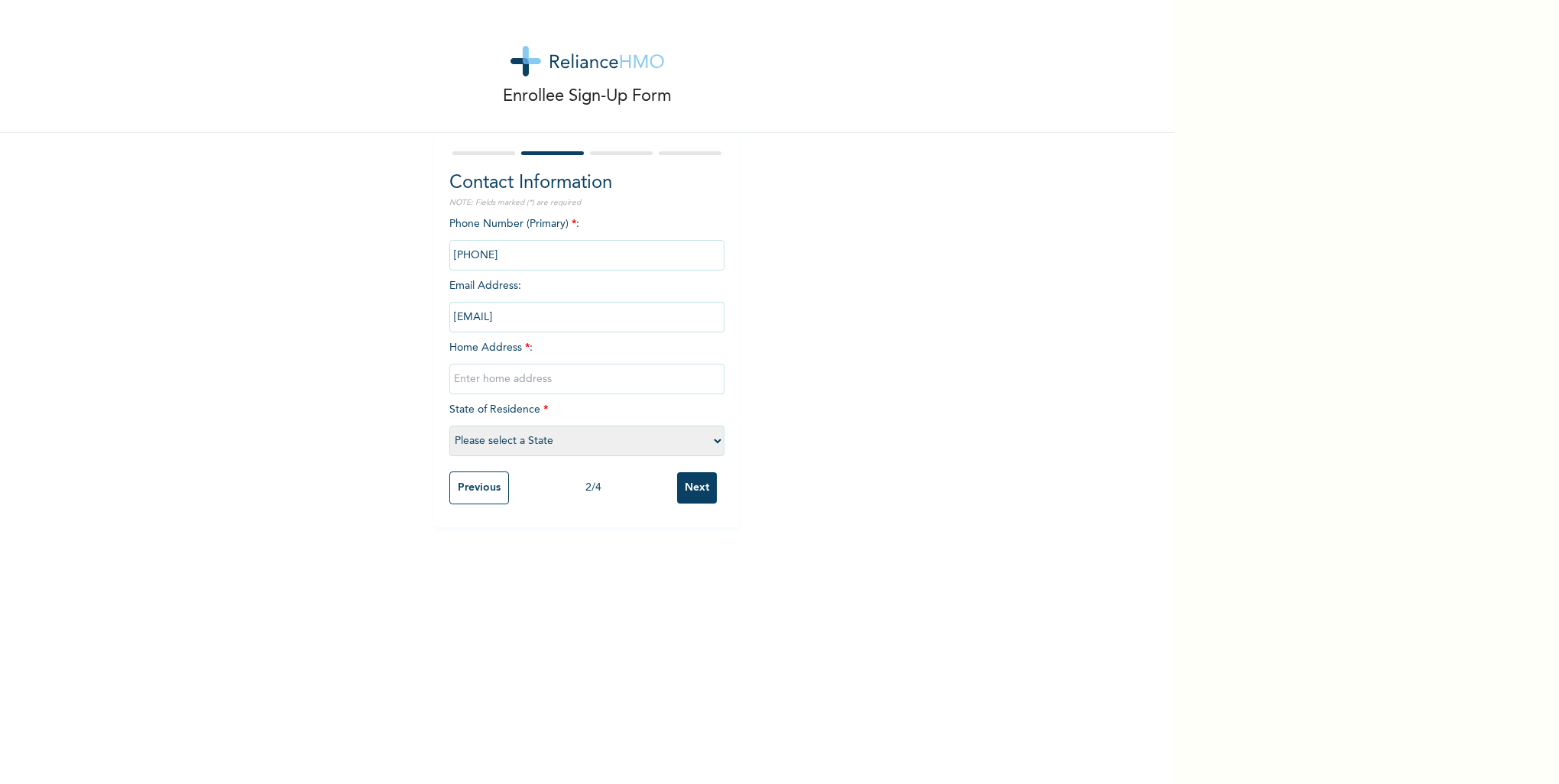 select on "33" 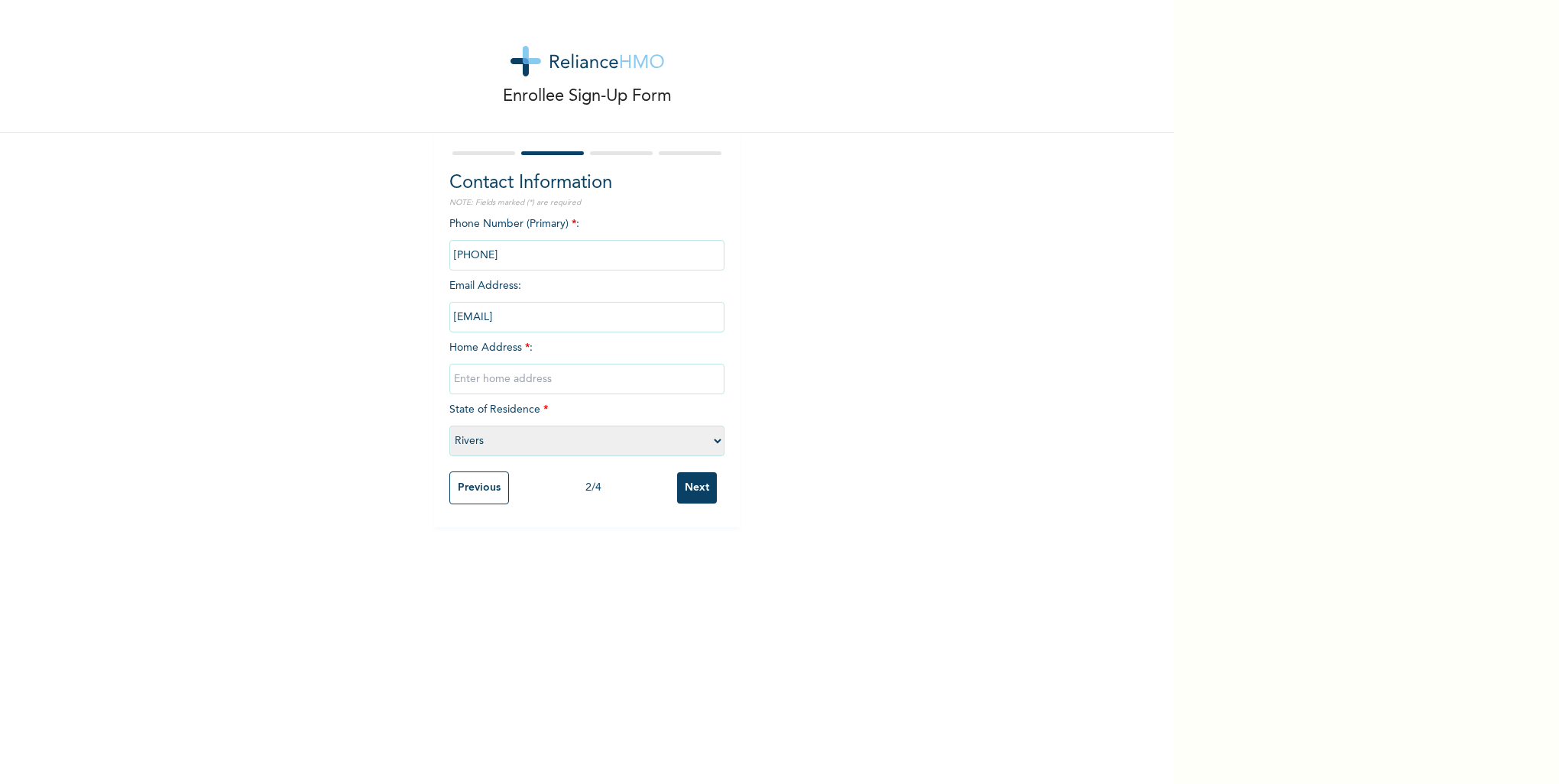 click on "Please select a State Abia Abuja (FCT) Adamawa Akwa Ibom Anambra Bauchi Bayelsa Benue Borno Cross River Delta Ebonyi Edo Ekiti Enugu Gombe Imo Jigawa Kaduna Kano Katsina Kebbi Kogi Kwara Lagos Nasarawa Niger Ogun Ondo Osun Oyo Plateau Rivers Sokoto Taraba Yobe Zamfara" at bounding box center [587, 441] 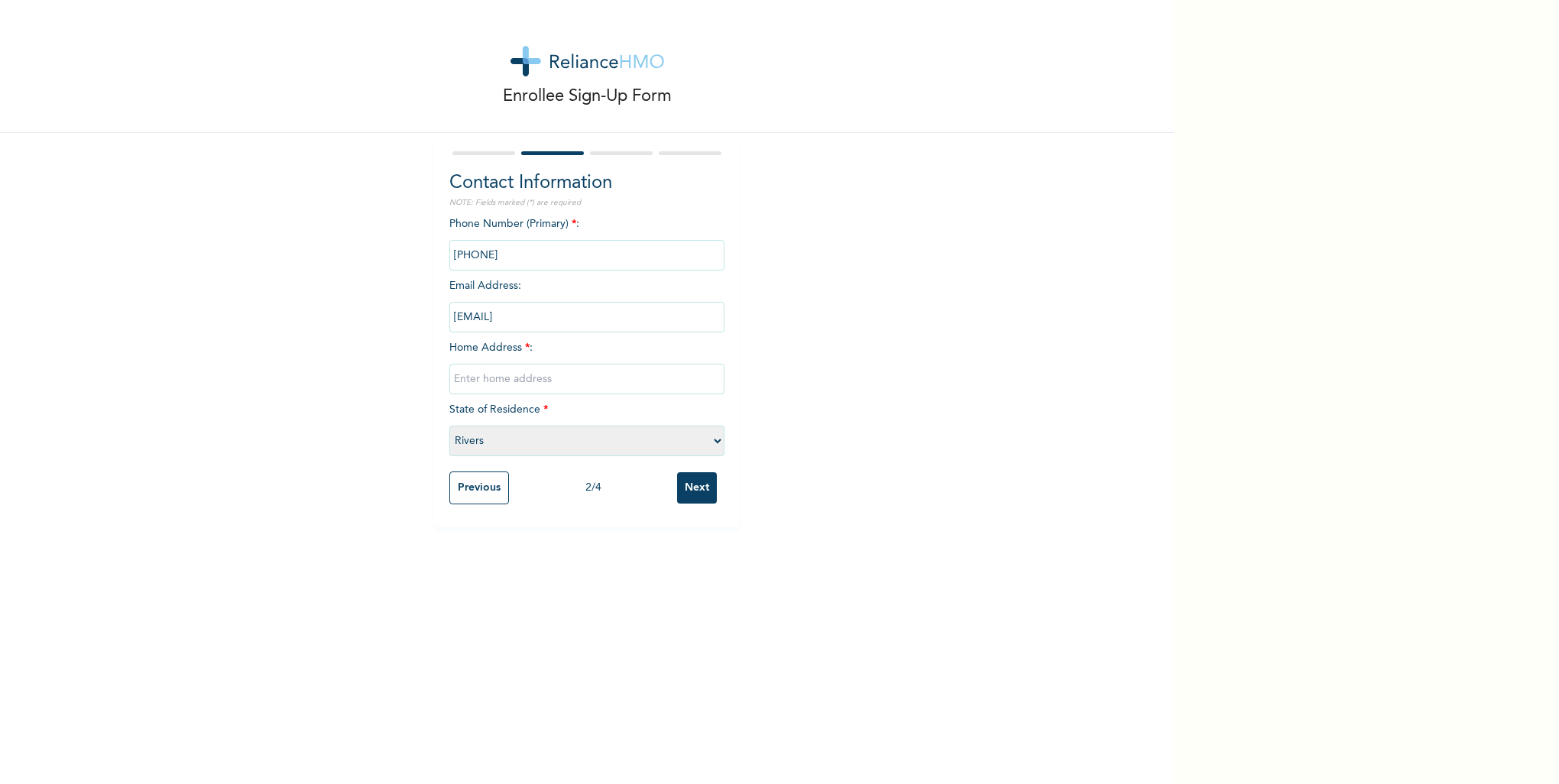 click at bounding box center [587, 379] 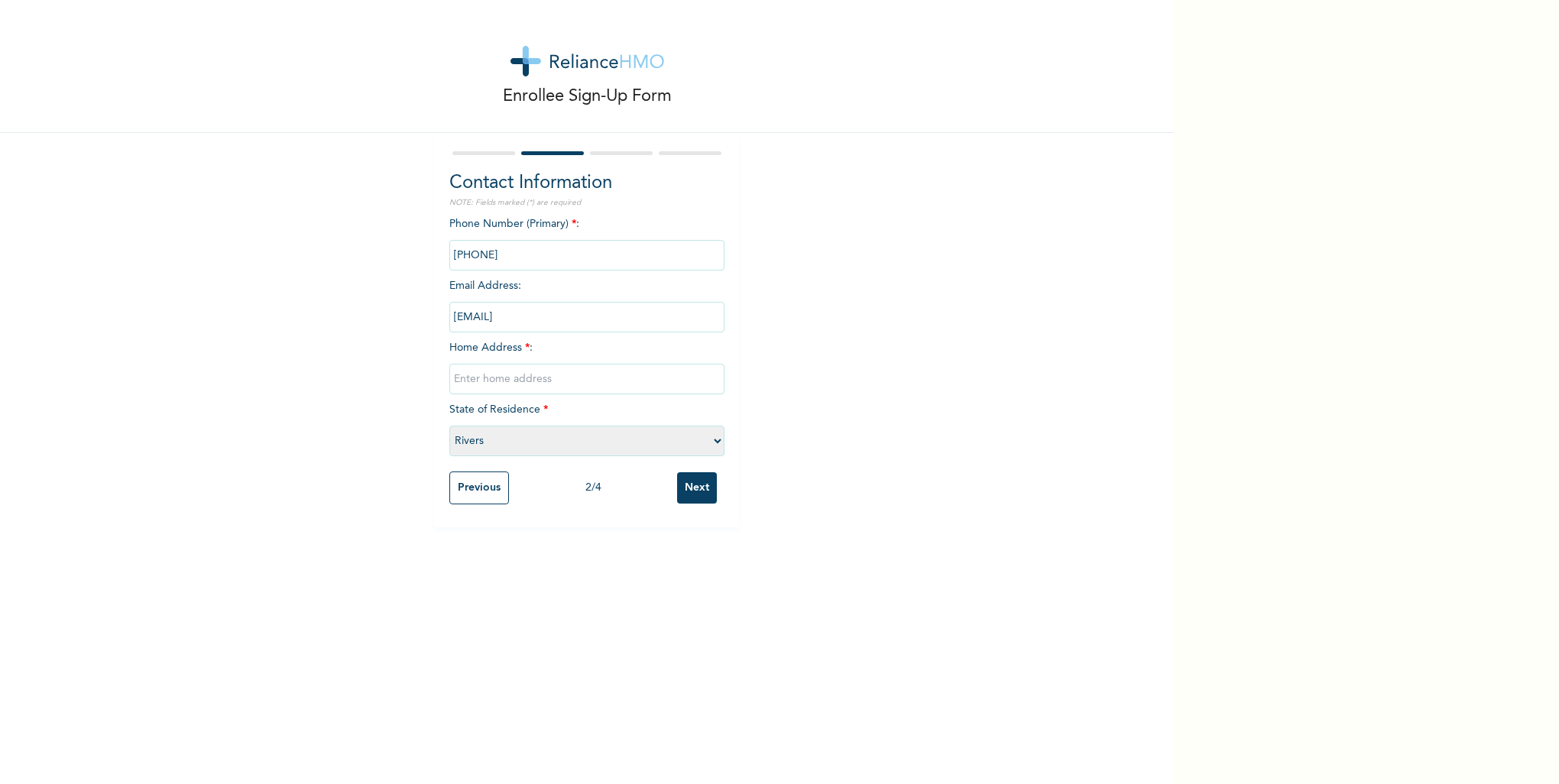 drag, startPoint x: 531, startPoint y: 225, endPoint x: 485, endPoint y: 253, distance: 53.85165 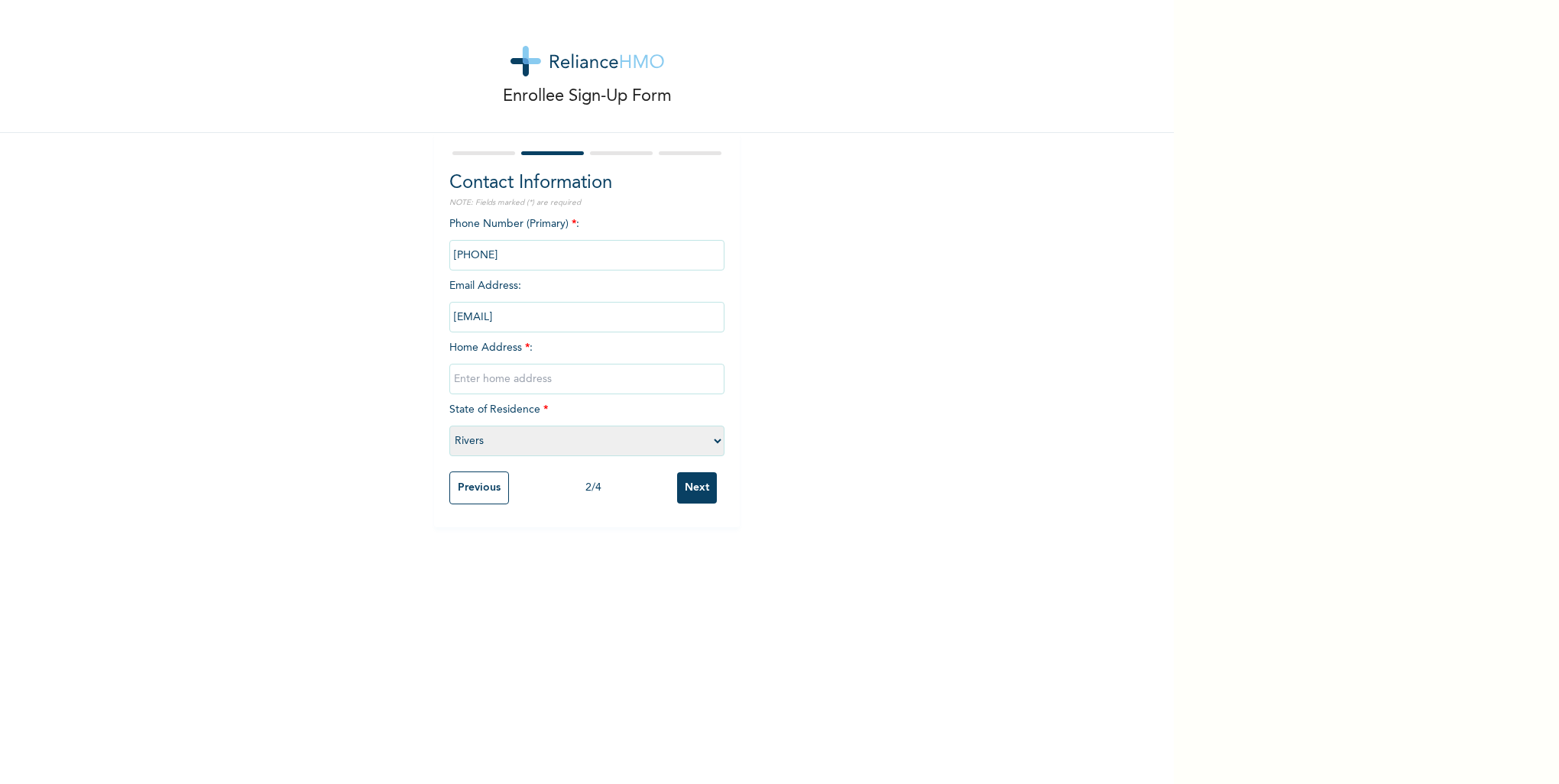 drag, startPoint x: 985, startPoint y: 362, endPoint x: 1006, endPoint y: 348, distance: 25.238859 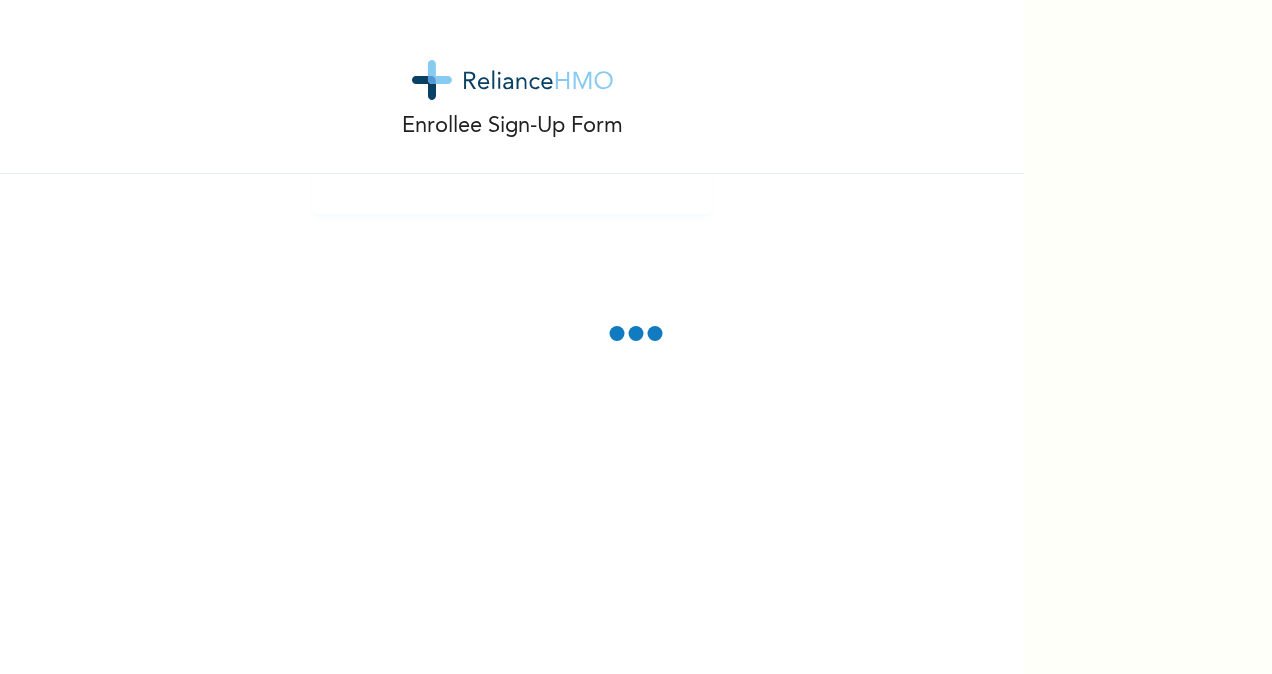 scroll, scrollTop: 0, scrollLeft: 0, axis: both 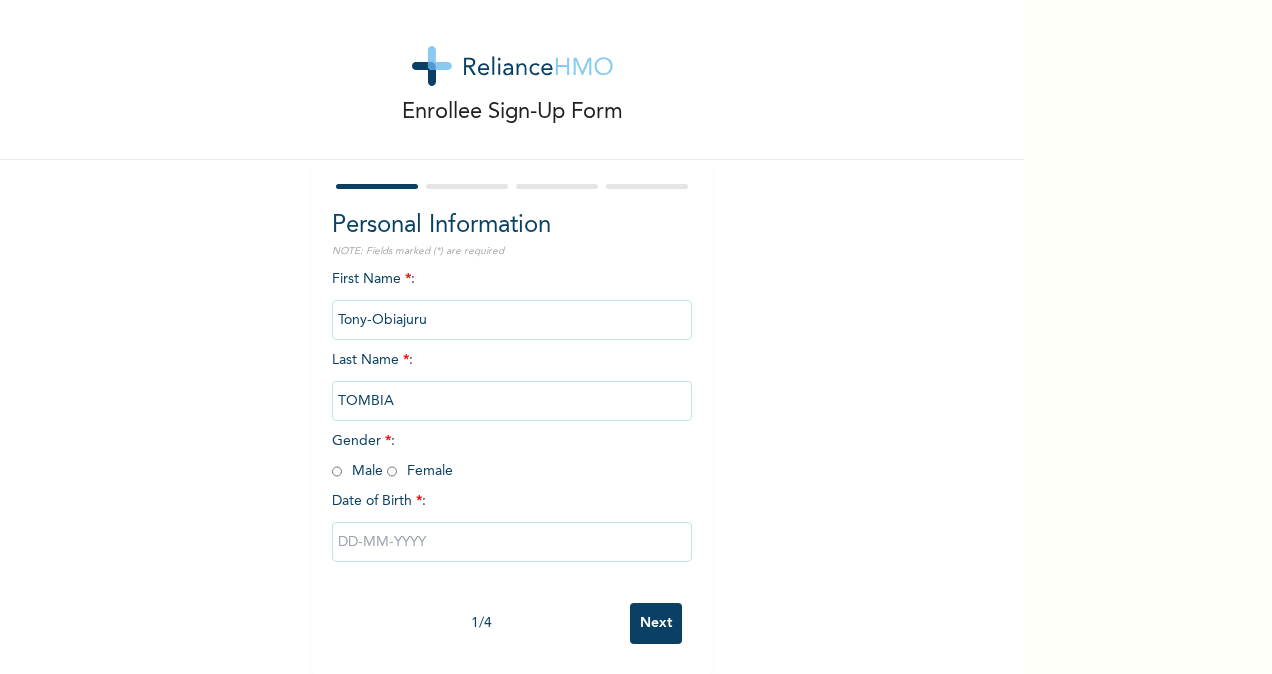 click at bounding box center [337, 471] 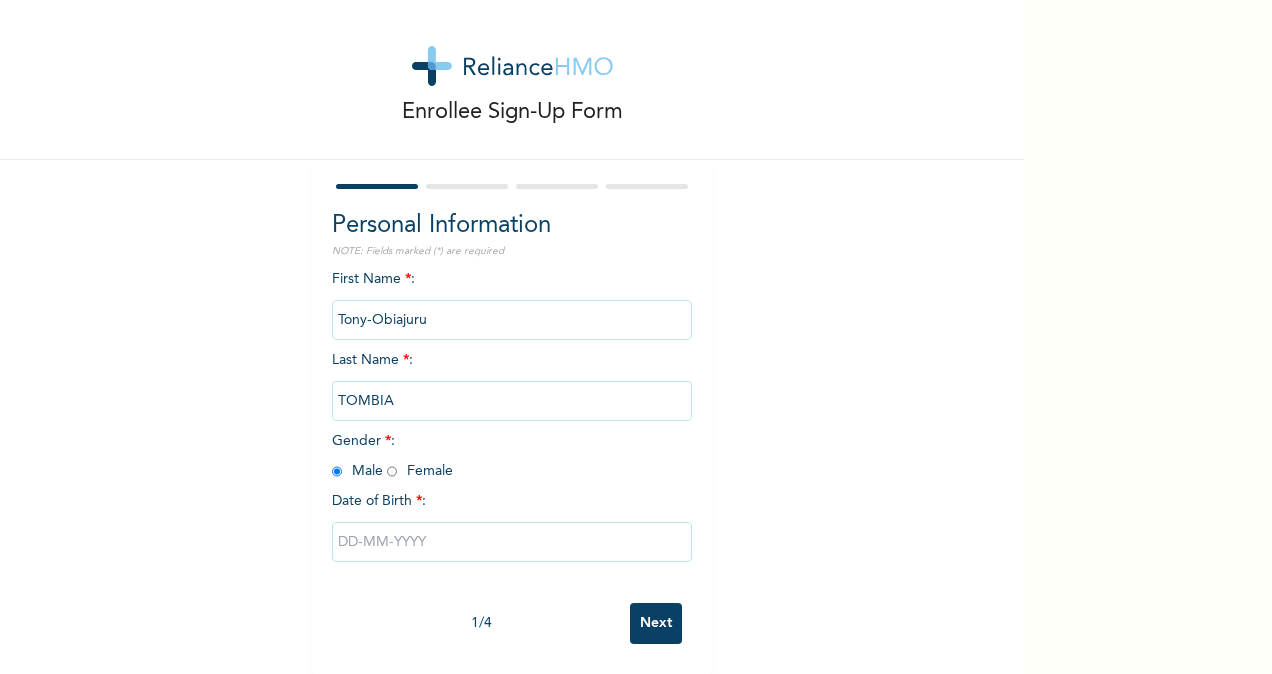 click at bounding box center (512, 542) 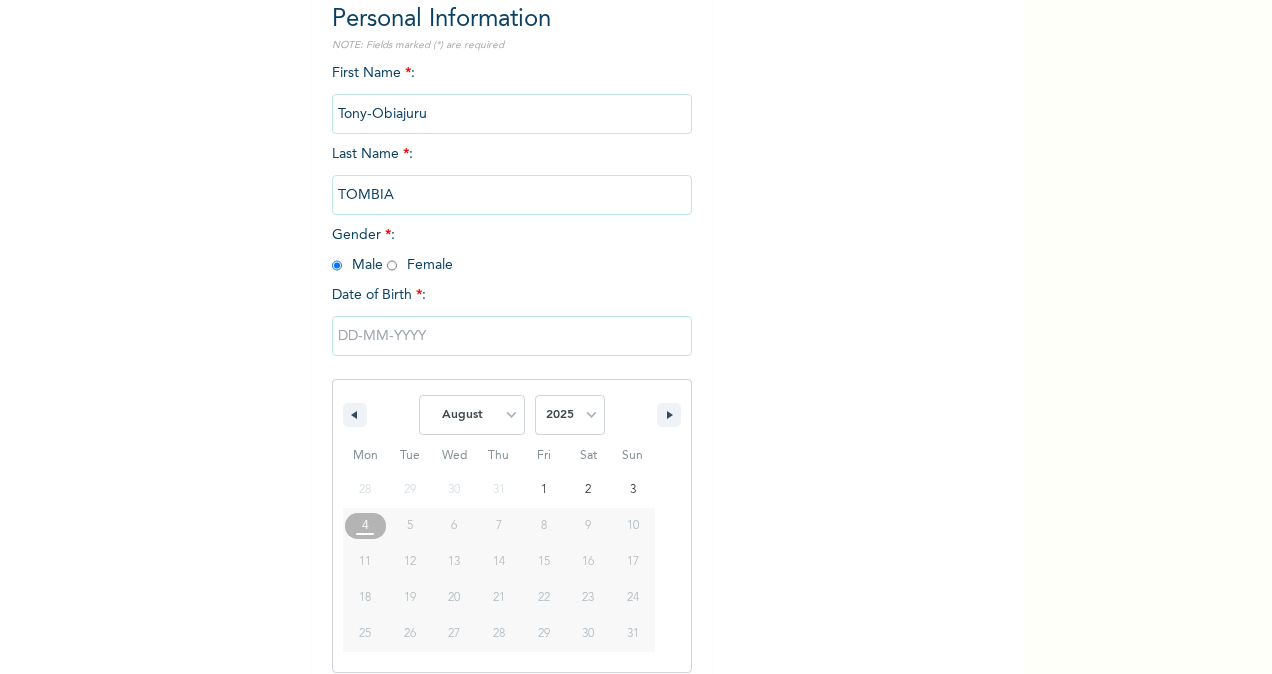 scroll, scrollTop: 236, scrollLeft: 0, axis: vertical 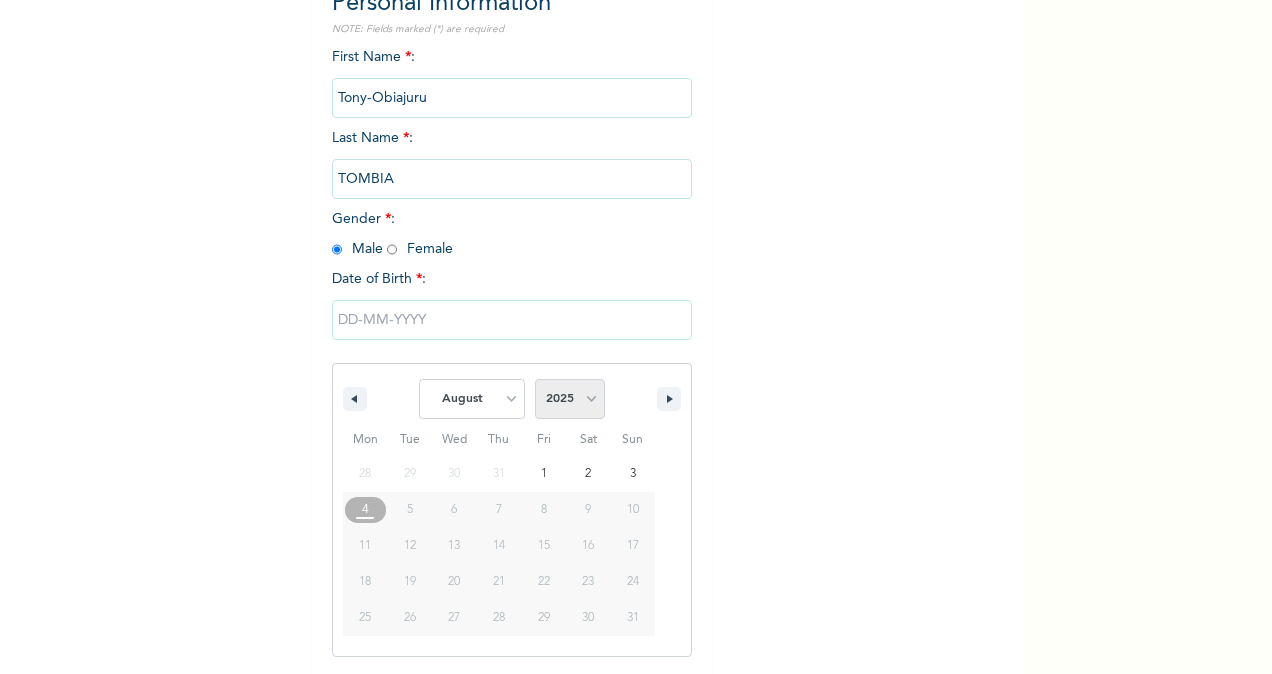 click on "2025 2024 2023 2022 2021 2020 2019 2018 2017 2016 2015 2014 2013 2012 2011 2010 2009 2008 2007 2006 2005 2004 2003 2002 2001 2000 1999 1998 1997 1996 1995 1994 1993 1992 1991 1990 1989 1988 1987 1986 1985 1984 1983 1982 1981 1980 1979 1978 1977 1976 1975 1974 1973 1972 1971 1970 1969 1968 1967 1966 1965 1964 1963 1962 1961 1960" at bounding box center [570, 399] 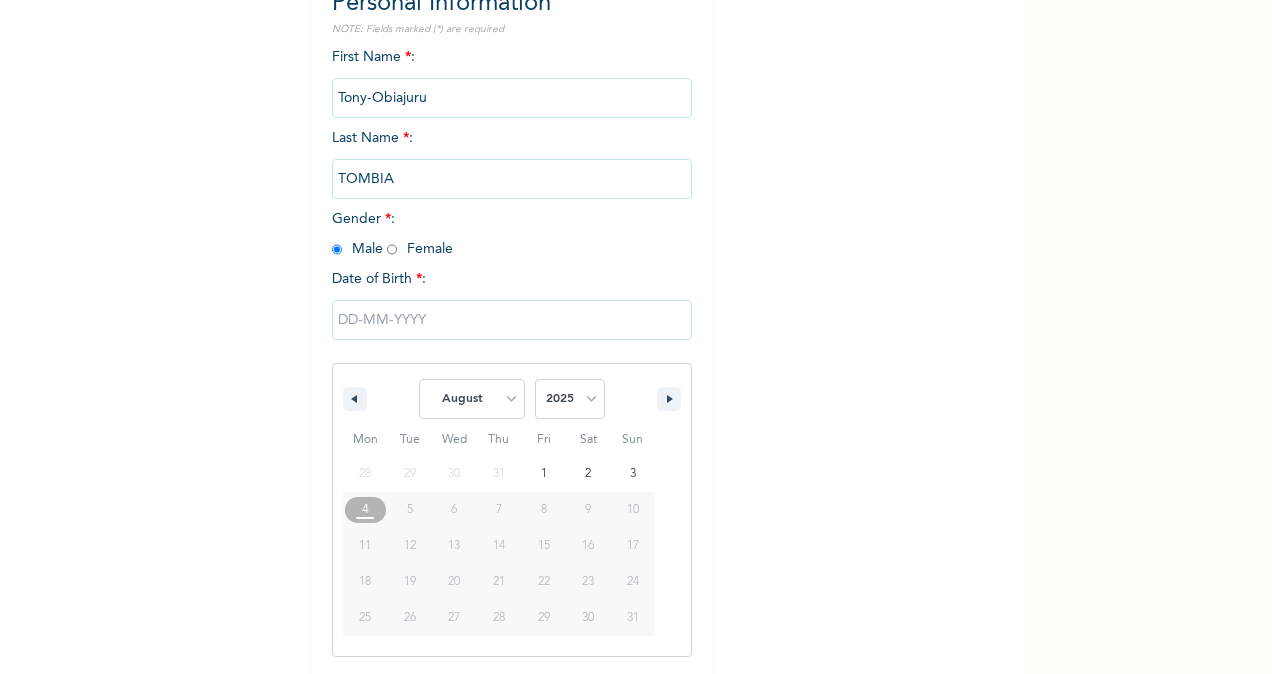 select on "1978" 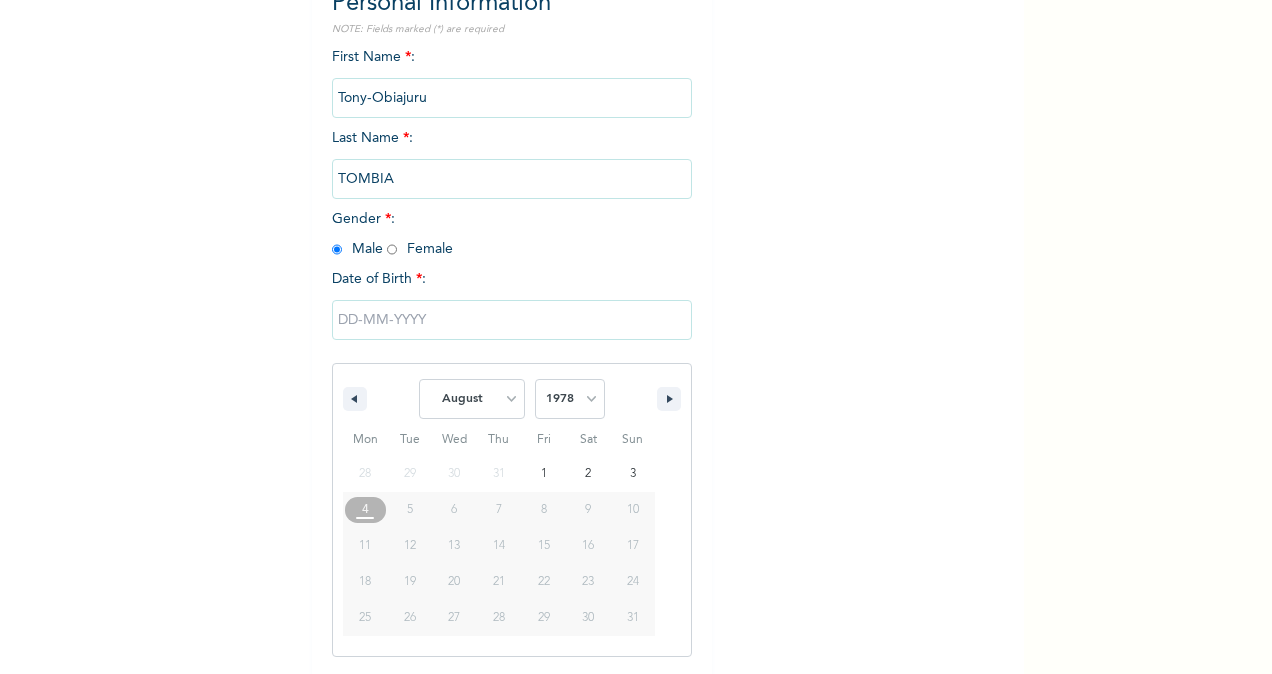click on "2025 2024 2023 2022 2021 2020 2019 2018 2017 2016 2015 2014 2013 2012 2011 2010 2009 2008 2007 2006 2005 2004 2003 2002 2001 2000 1999 1998 1997 1996 1995 1994 1993 1992 1991 1990 1989 1988 1987 1986 1985 1984 1983 1982 1981 1980 1979 1978 1977 1976 1975 1974 1973 1972 1971 1970 1969 1968 1967 1966 1965 1964 1963 1962 1961 1960" at bounding box center [570, 399] 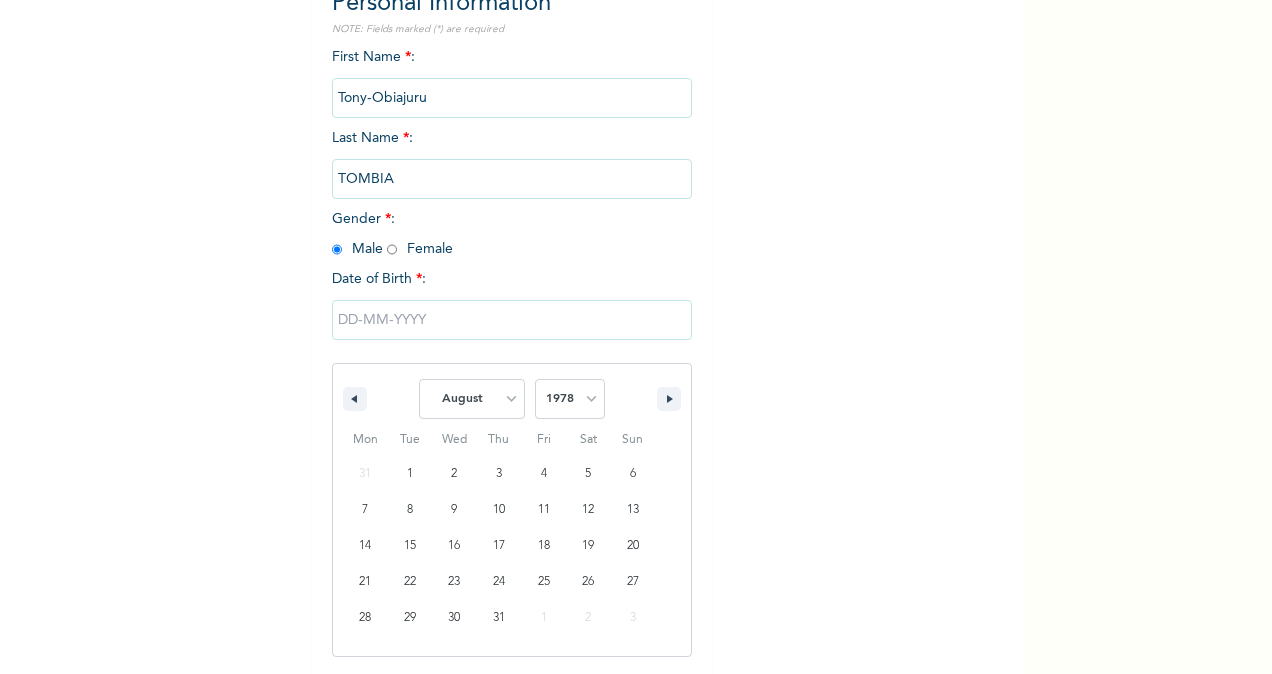click at bounding box center (512, 320) 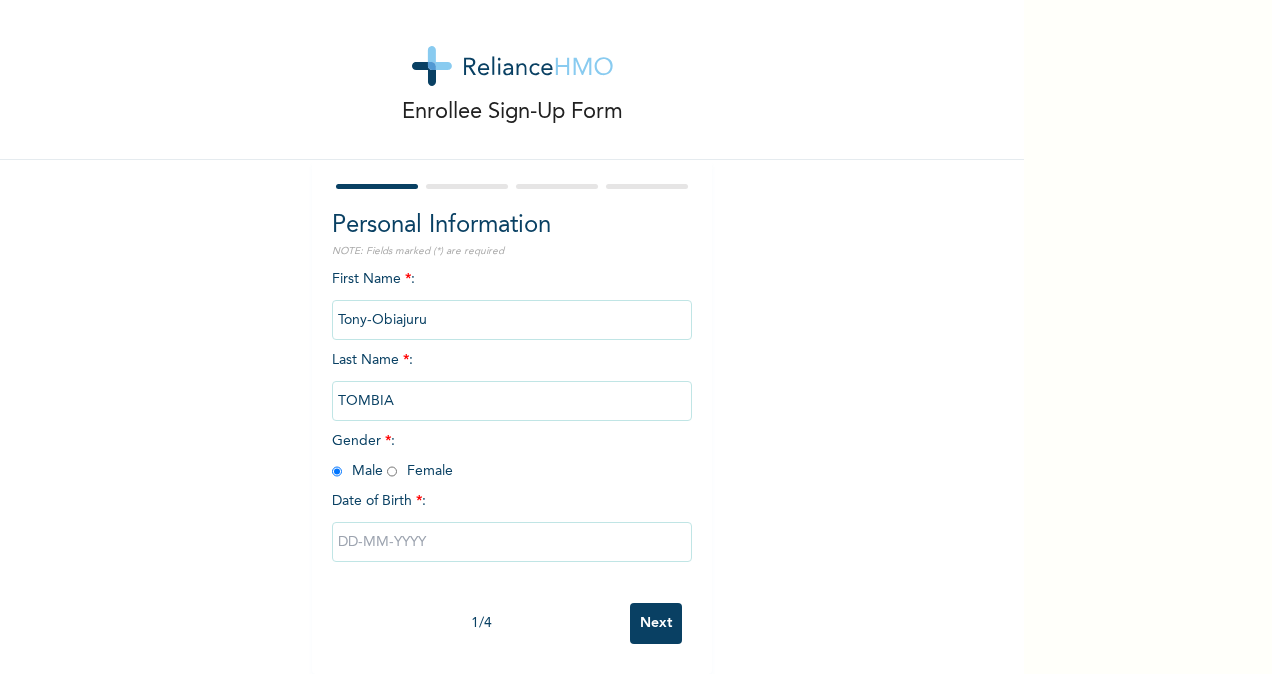 click at bounding box center [512, 542] 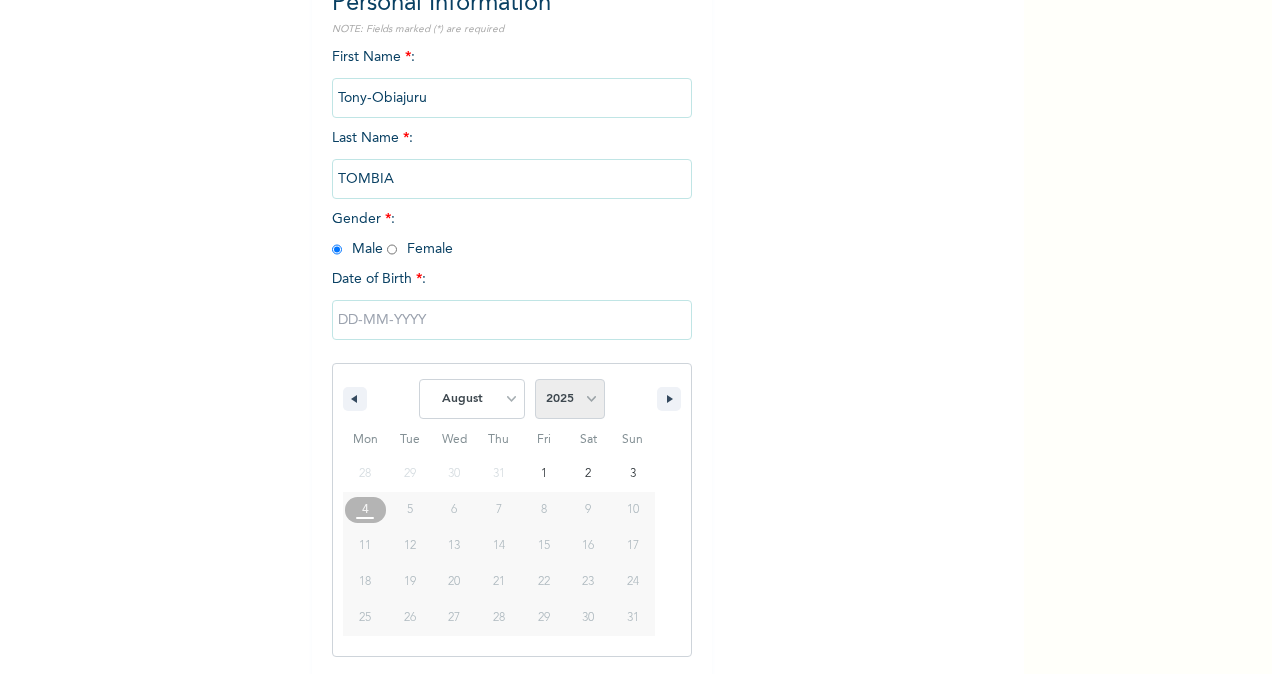 click on "2025 2024 2023 2022 2021 2020 2019 2018 2017 2016 2015 2014 2013 2012 2011 2010 2009 2008 2007 2006 2005 2004 2003 2002 2001 2000 1999 1998 1997 1996 1995 1994 1993 1992 1991 1990 1989 1988 1987 1986 1985 1984 1983 1982 1981 1980 1979 1978 1977 1976 1975 1974 1973 1972 1971 1970 1969 1968 1967 1966 1965 1964 1963 1962 1961 1960" at bounding box center (570, 399) 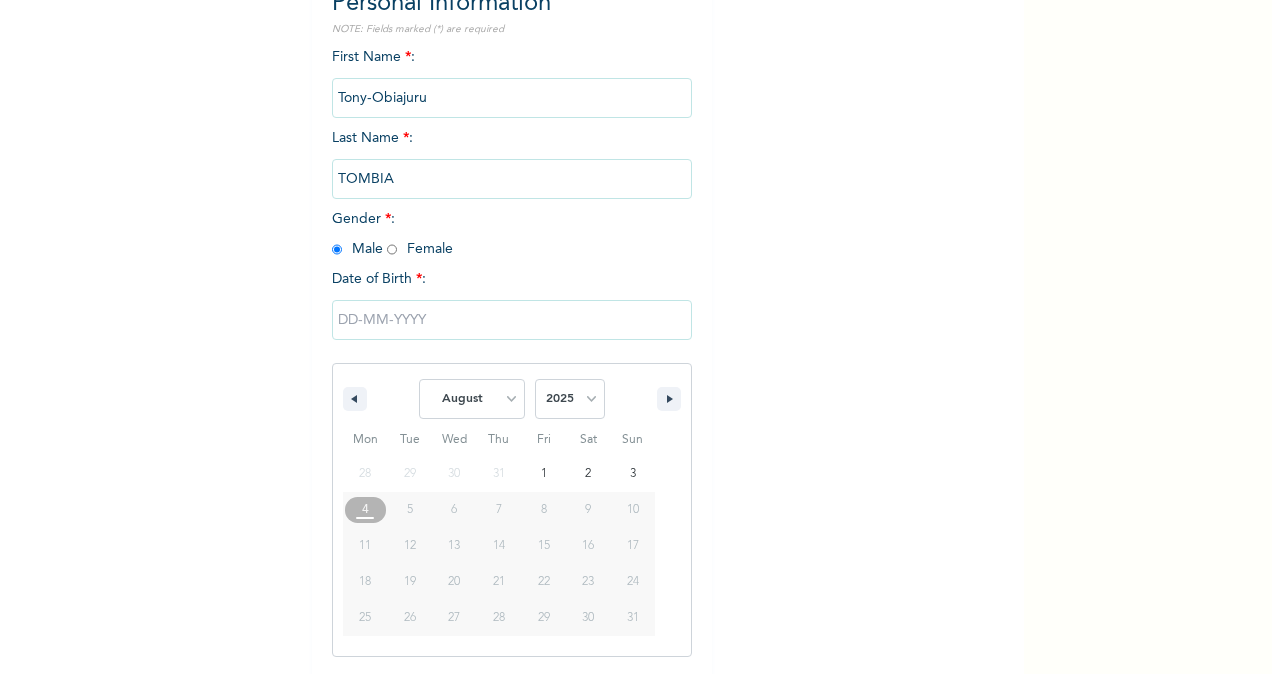 select on "1978" 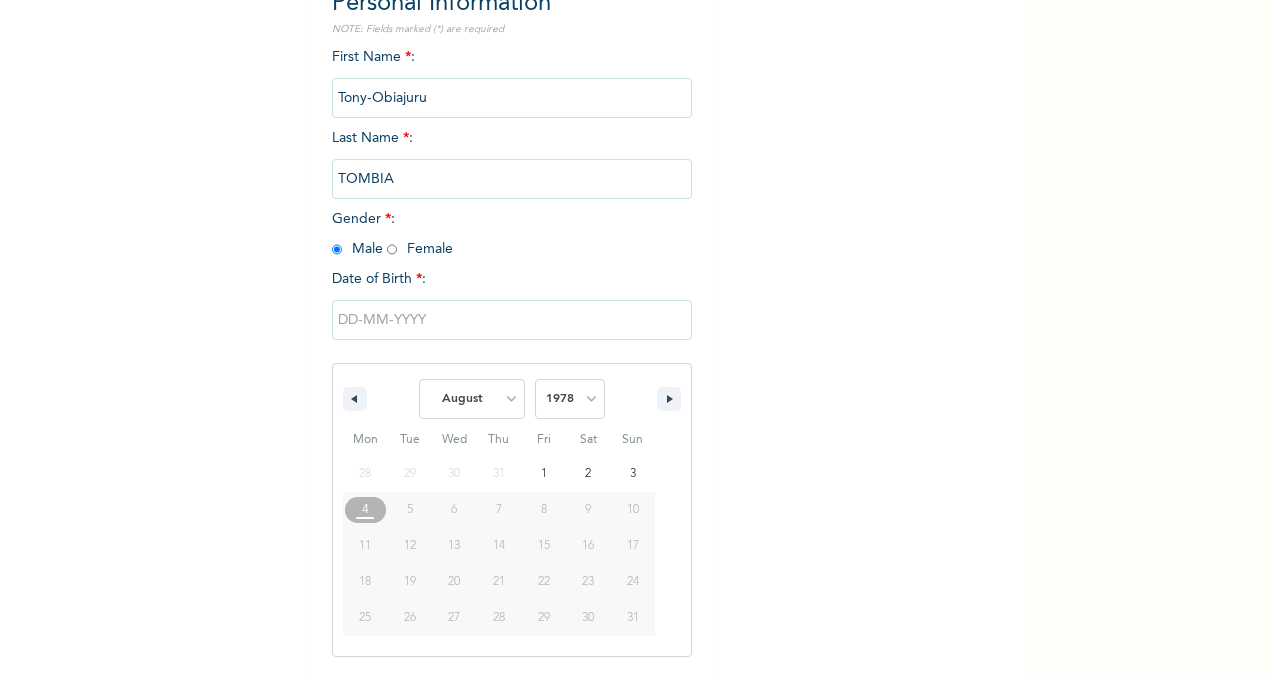 click on "2025 2024 2023 2022 2021 2020 2019 2018 2017 2016 2015 2014 2013 2012 2011 2010 2009 2008 2007 2006 2005 2004 2003 2002 2001 2000 1999 1998 1997 1996 1995 1994 1993 1992 1991 1990 1989 1988 1987 1986 1985 1984 1983 1982 1981 1980 1979 1978 1977 1976 1975 1974 1973 1972 1971 1970 1969 1968 1967 1966 1965 1964 1963 1962 1961 1960" at bounding box center [570, 399] 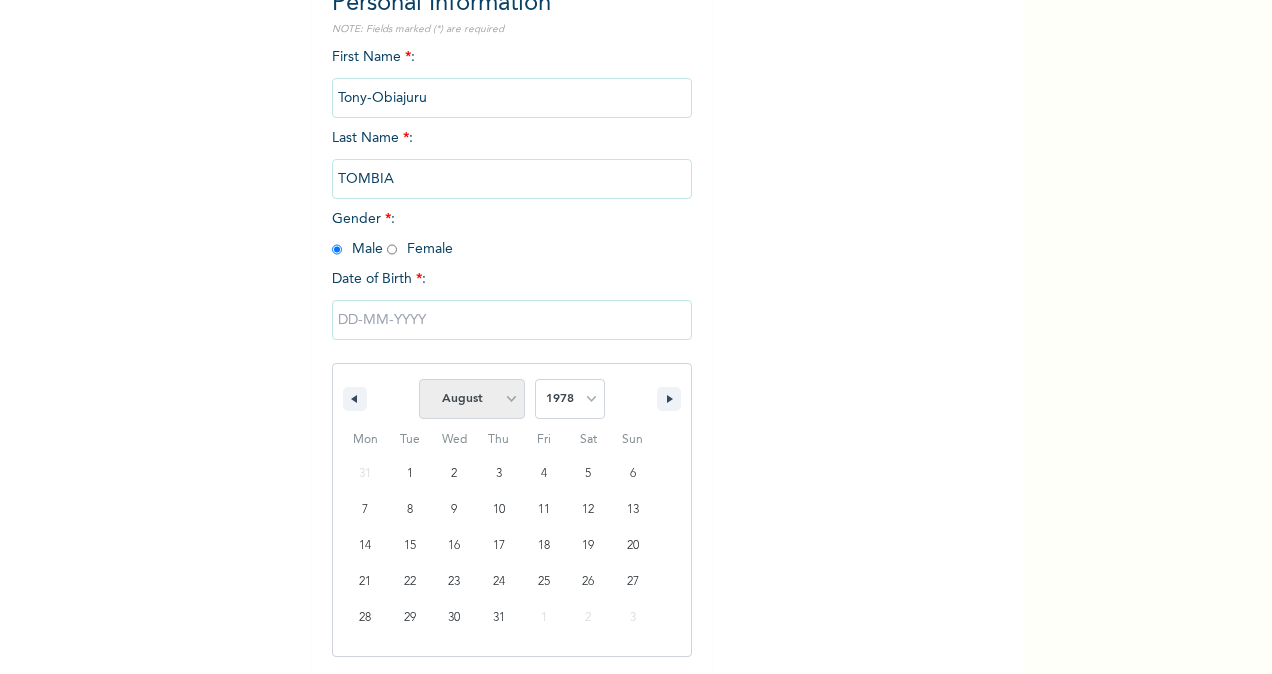 click on "January February March April May June July August September October November December" at bounding box center (472, 399) 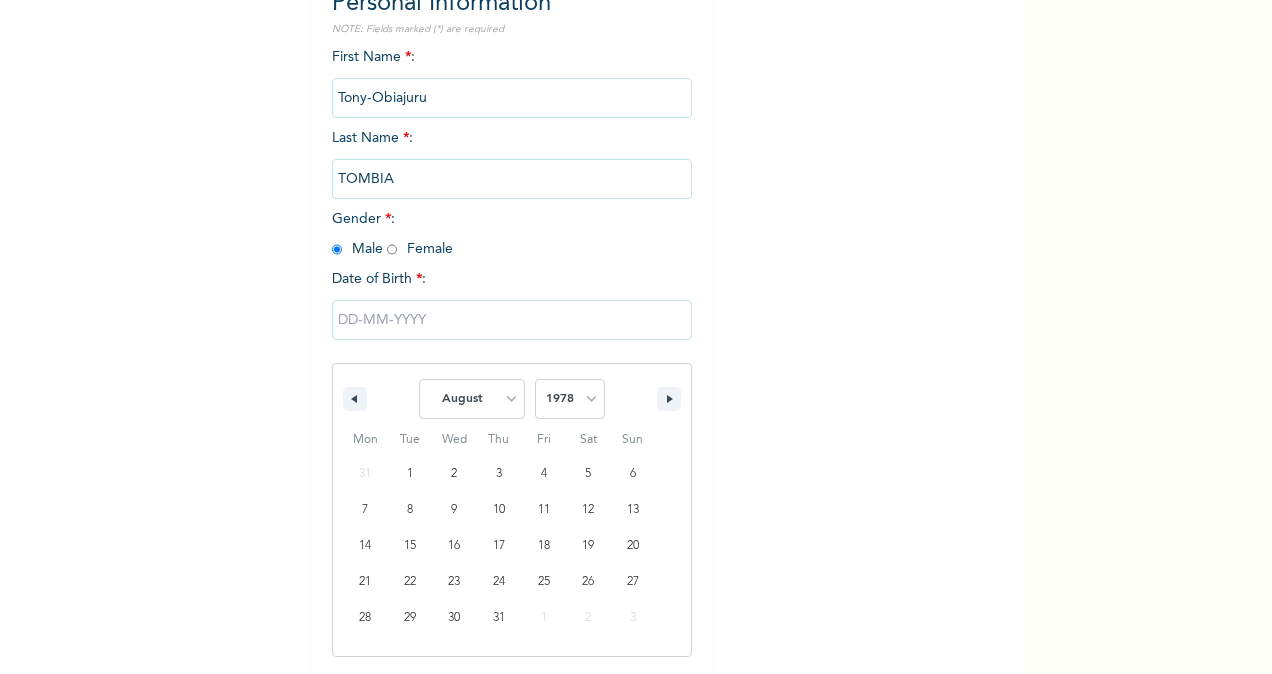 select on "10" 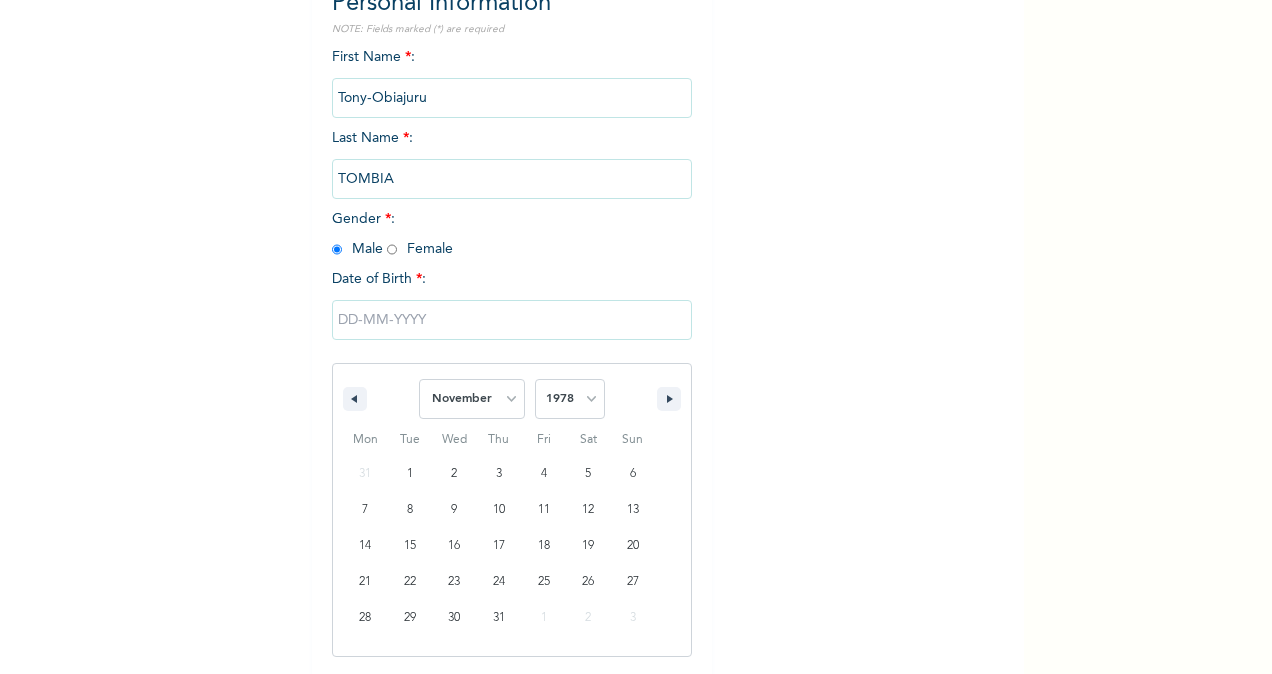 click on "January February March April May June July August September October November December" at bounding box center (472, 399) 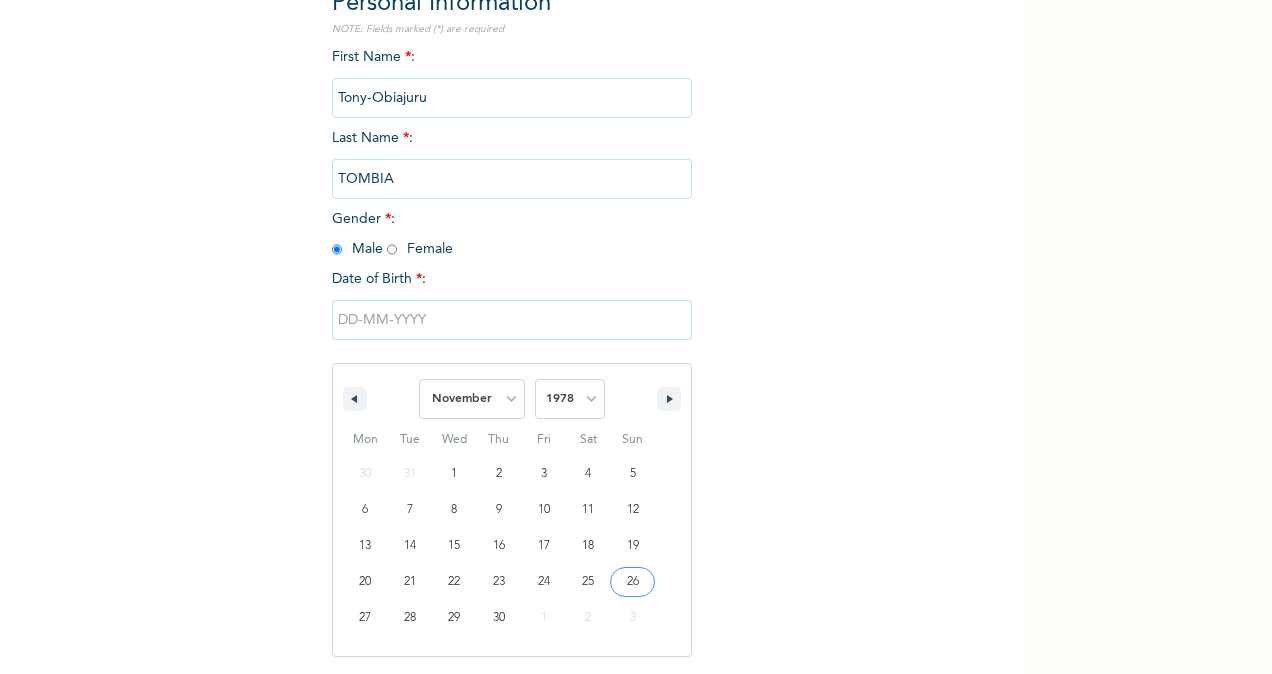 type on "[DATE]" 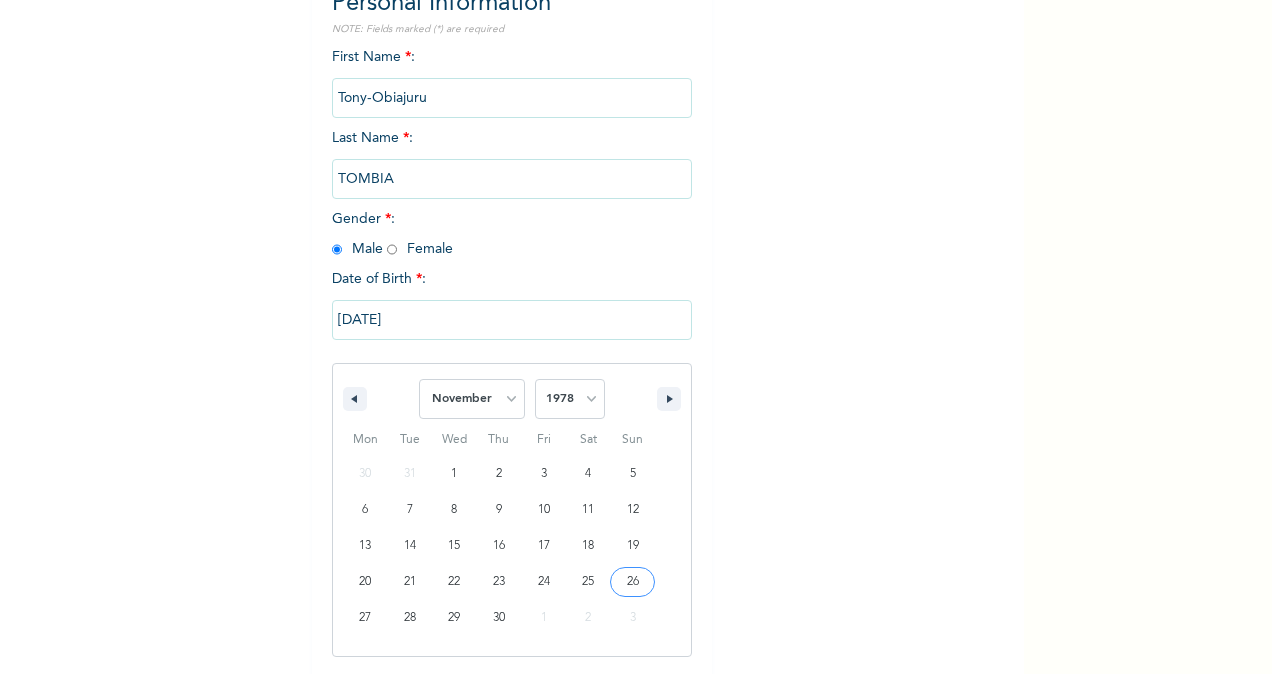 scroll, scrollTop: 32, scrollLeft: 0, axis: vertical 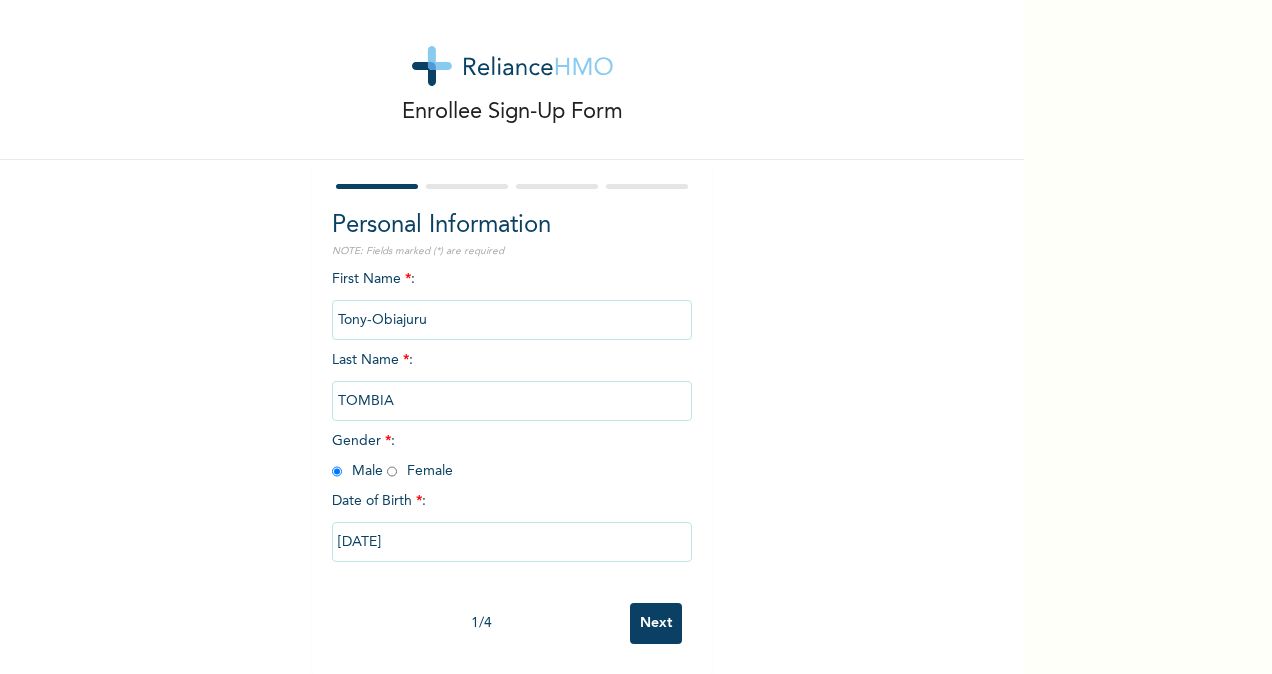 click on "Next" at bounding box center (656, 623) 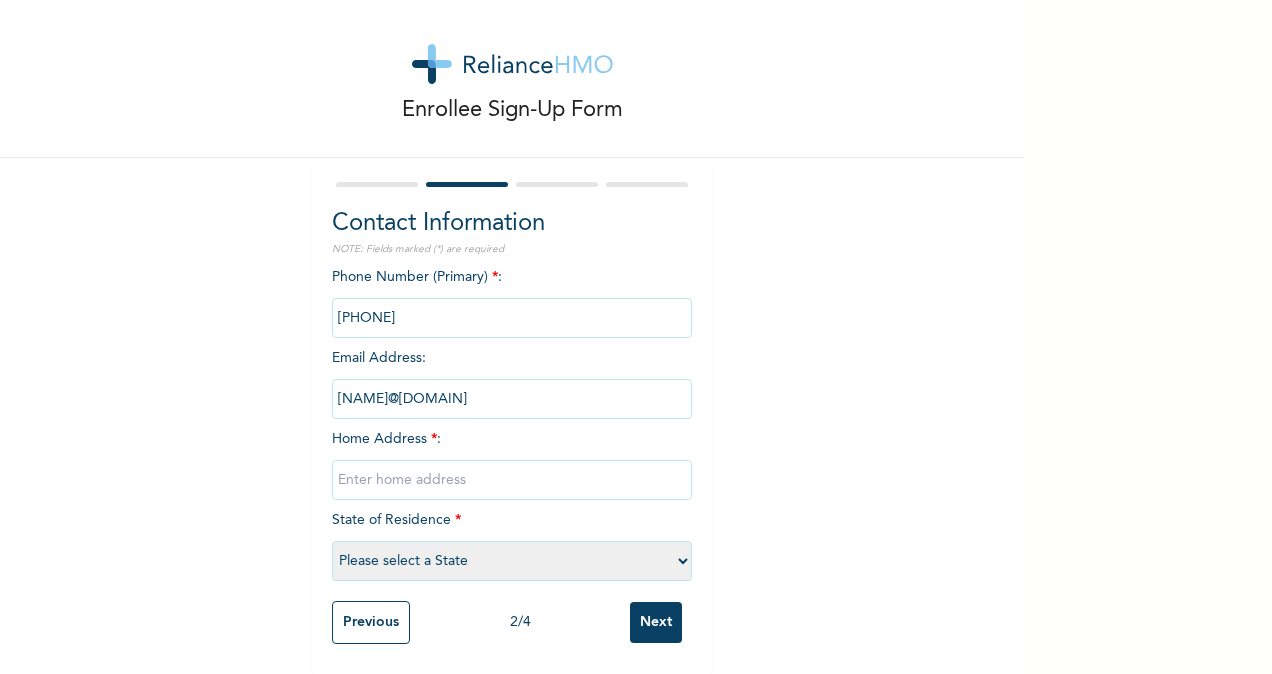 click at bounding box center (512, 480) 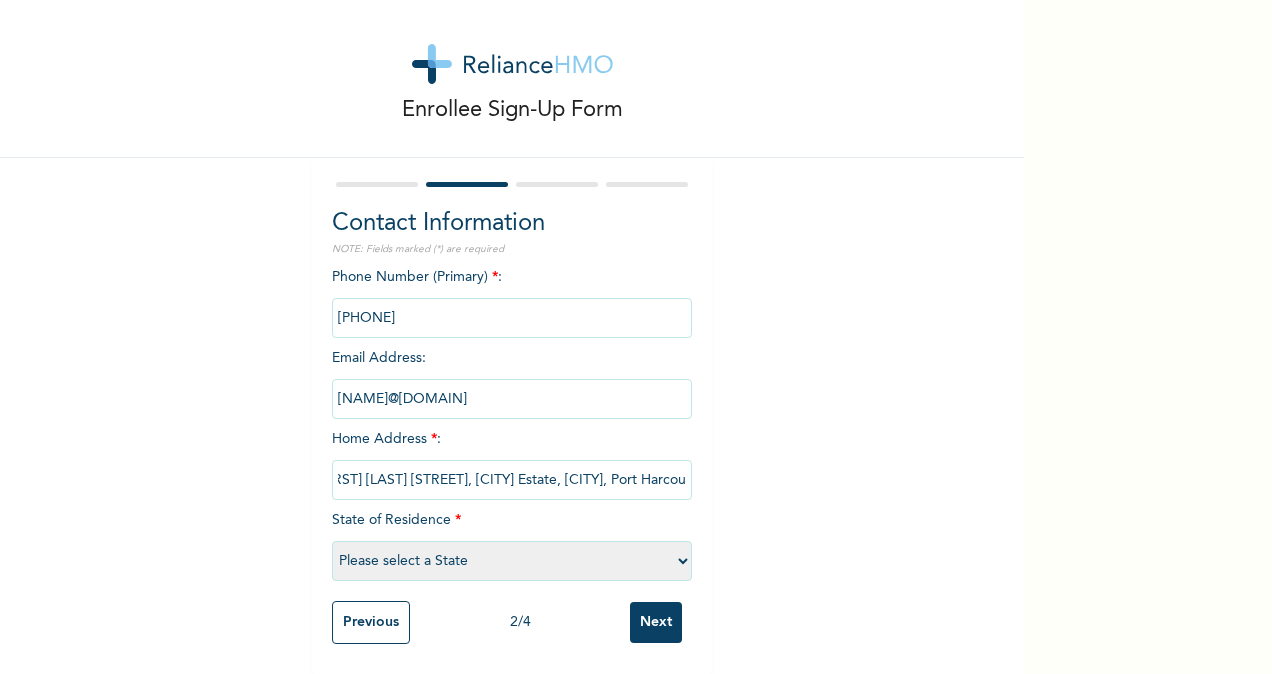 scroll, scrollTop: 0, scrollLeft: 102, axis: horizontal 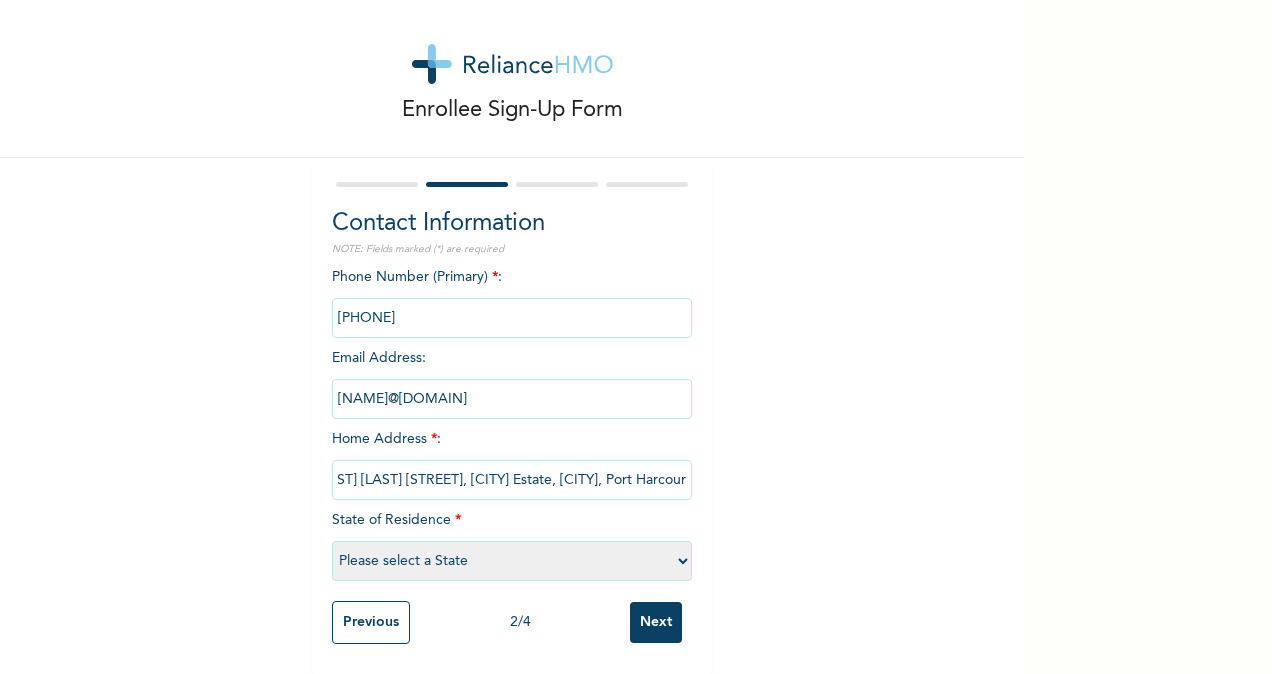 drag, startPoint x: 586, startPoint y: 465, endPoint x: 809, endPoint y: 442, distance: 224.18297 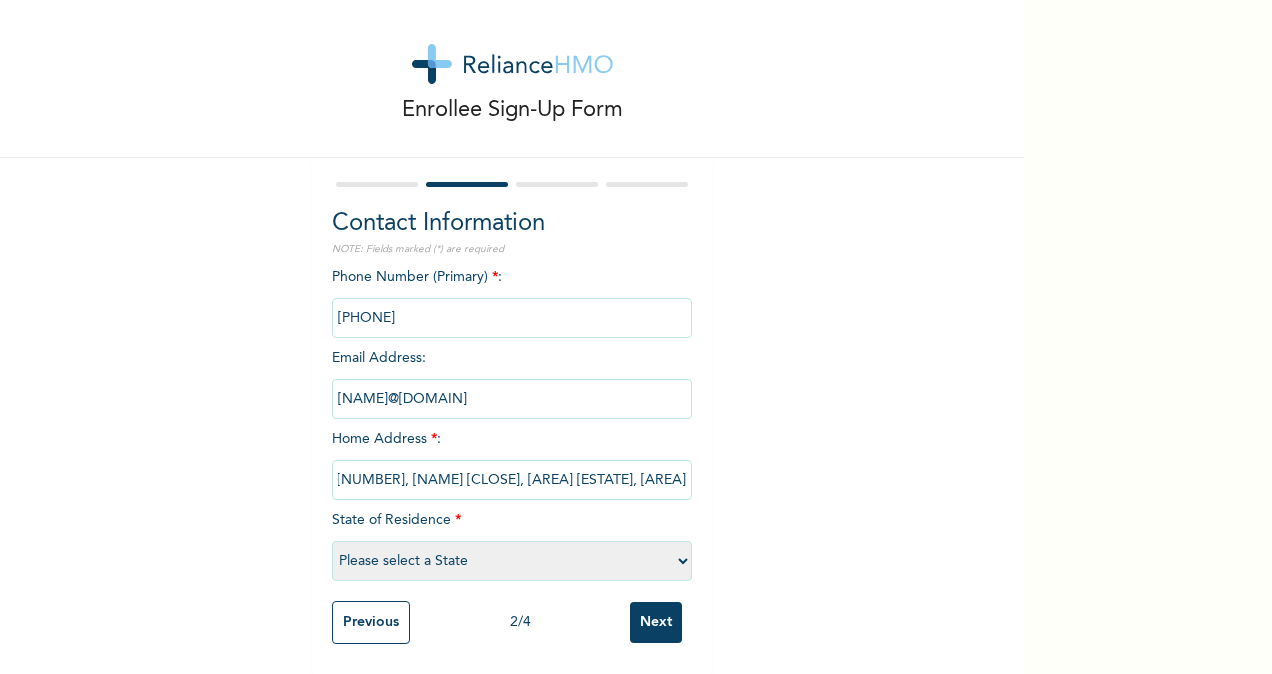 scroll, scrollTop: 0, scrollLeft: 9, axis: horizontal 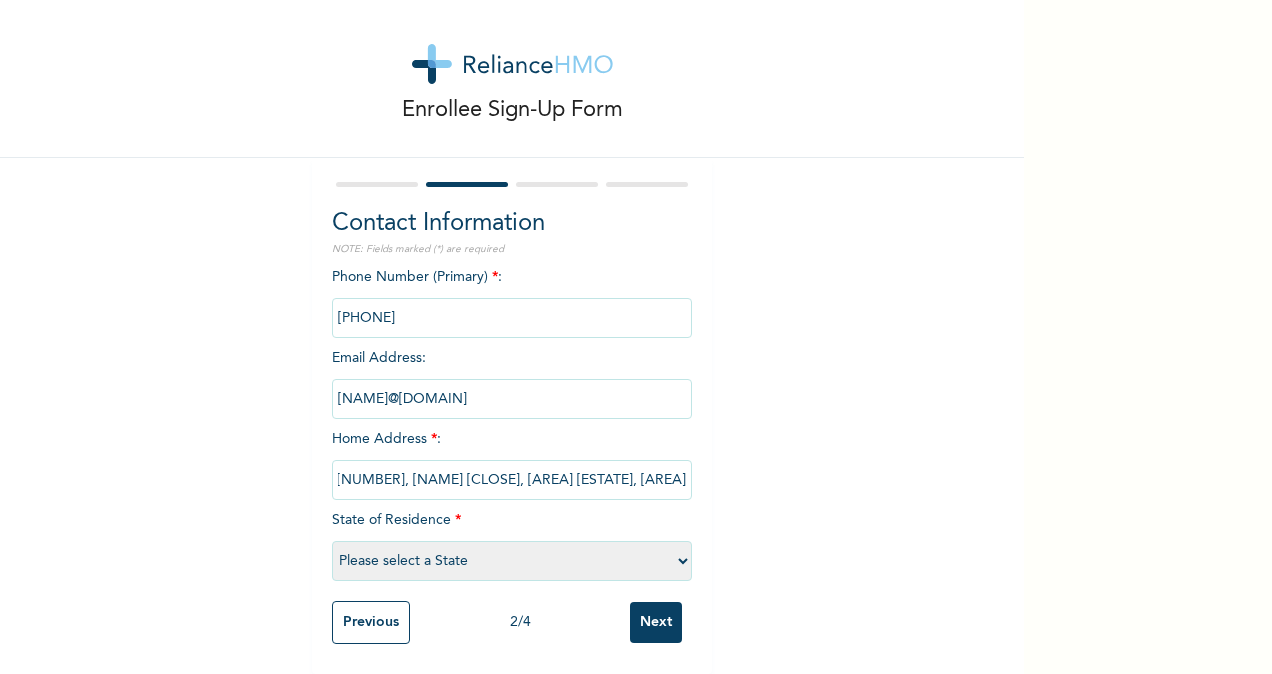 type on "[NUMBER], [NAME] [CLOSE], [AREA] [ESTATE], [AREA]" 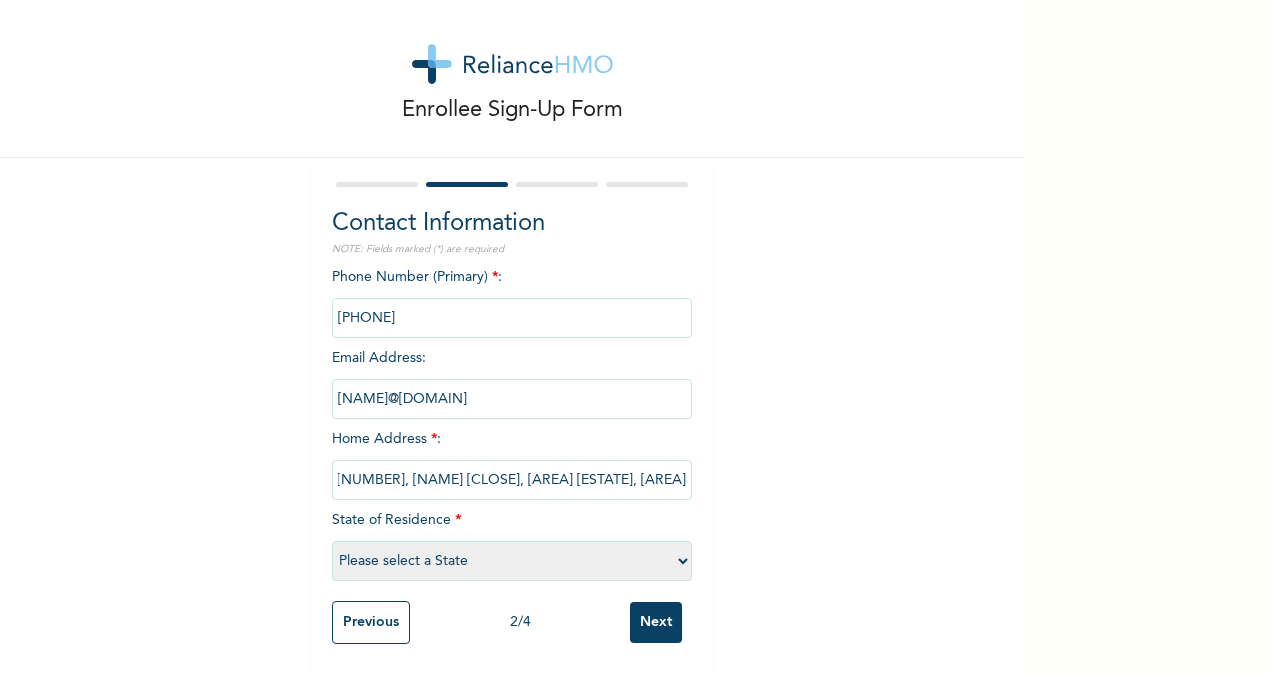 scroll, scrollTop: 0, scrollLeft: 0, axis: both 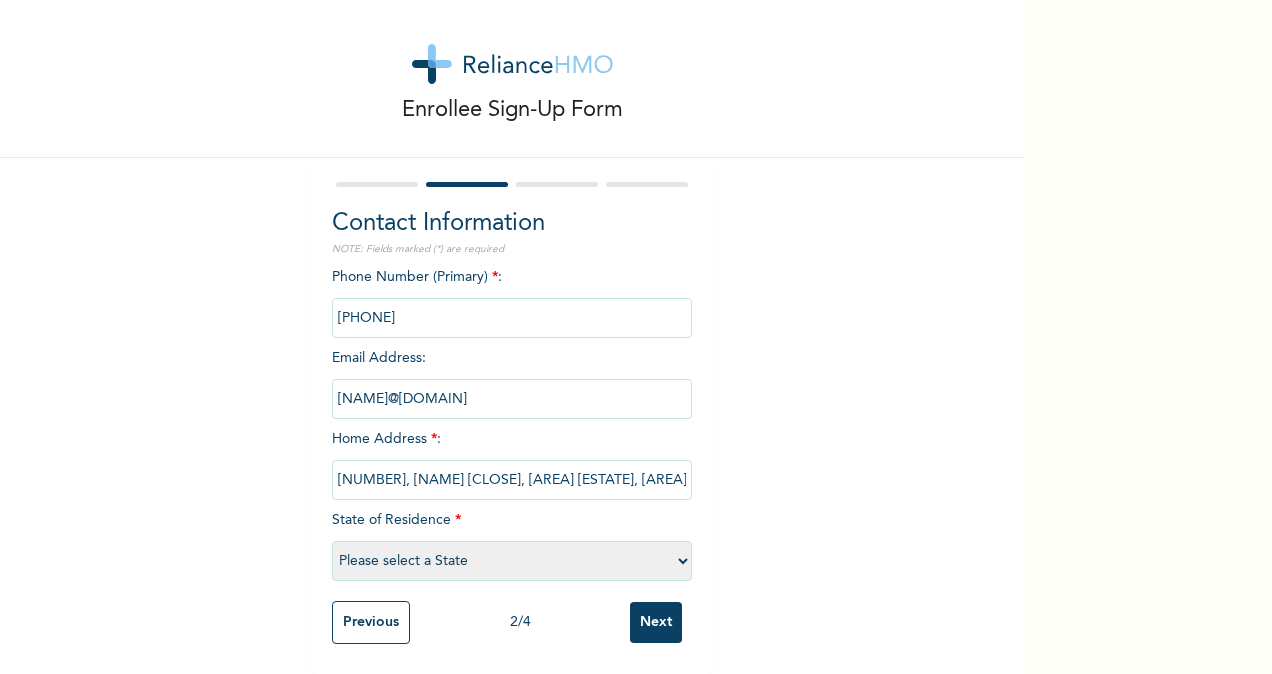 click on "Please select a State Abia Abuja (FCT) Adamawa Akwa Ibom Anambra Bauchi Bayelsa Benue Borno Cross River Delta Ebonyi Edo Ekiti Enugu Gombe Imo Jigawa Kaduna Kano Katsina Kebbi Kogi Kwara Lagos Nasarawa Niger Ogun Ondo Osun Oyo Plateau Rivers Sokoto Taraba Yobe Zamfara" at bounding box center [512, 561] 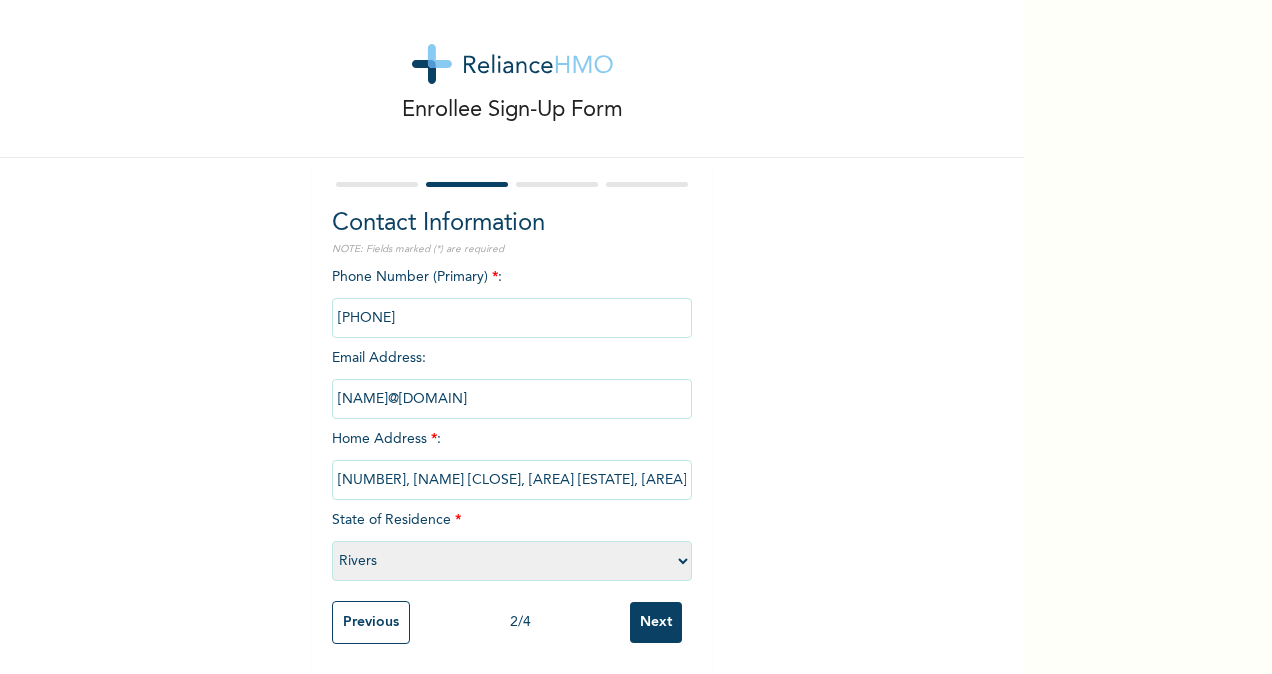 click on "Please select a State Abia Abuja (FCT) Adamawa Akwa Ibom Anambra Bauchi Bayelsa Benue Borno Cross River Delta Ebonyi Edo Ekiti Enugu Gombe Imo Jigawa Kaduna Kano Katsina Kebbi Kogi Kwara Lagos Nasarawa Niger Ogun Ondo Osun Oyo Plateau Rivers Sokoto Taraba Yobe Zamfara" at bounding box center (512, 561) 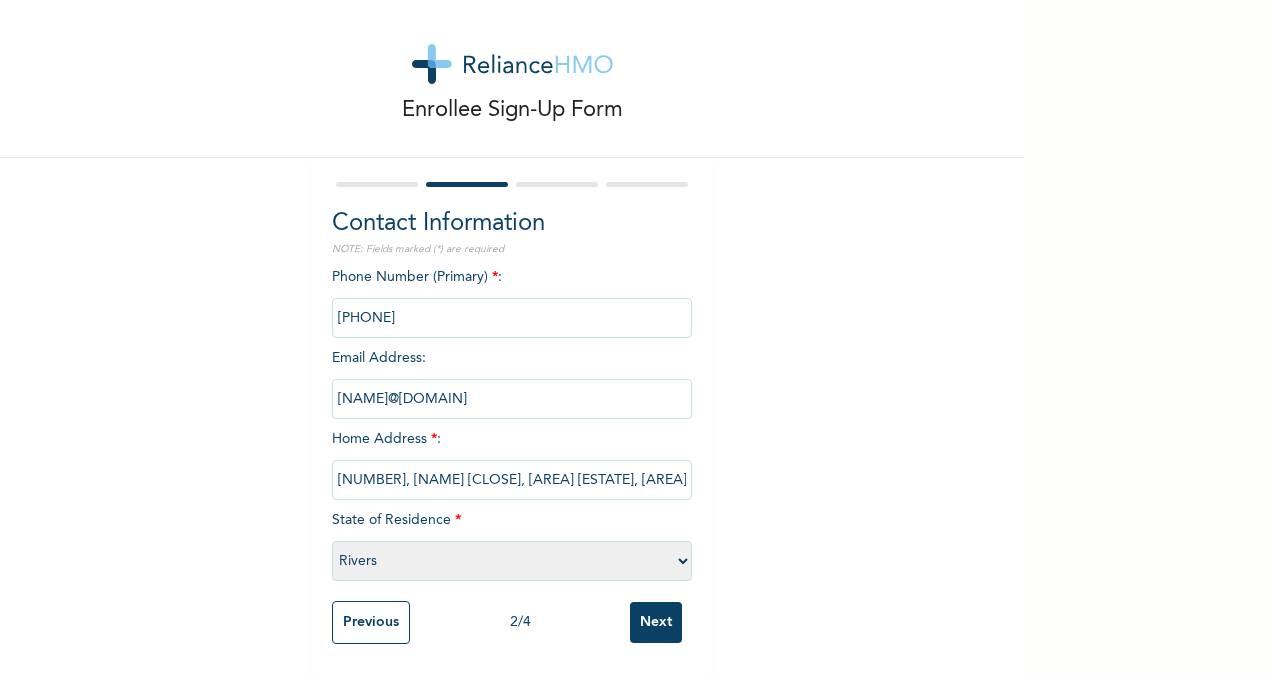 click on "Next" at bounding box center (656, 622) 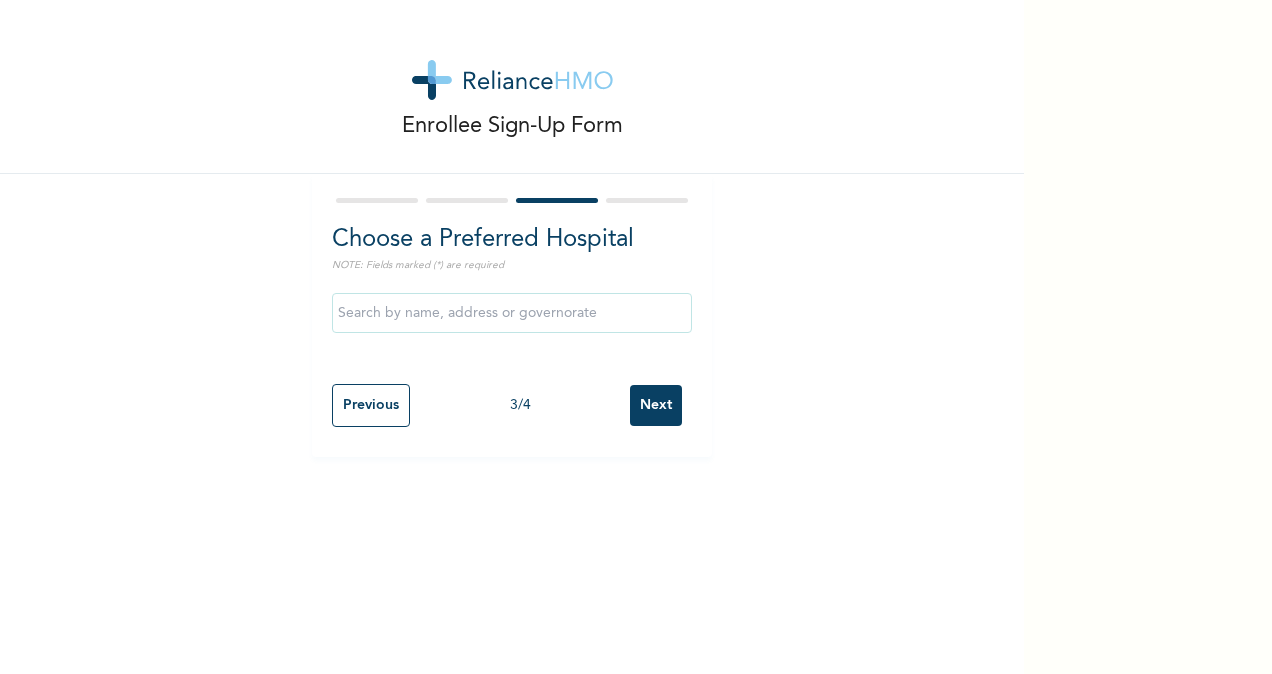 click at bounding box center (512, 313) 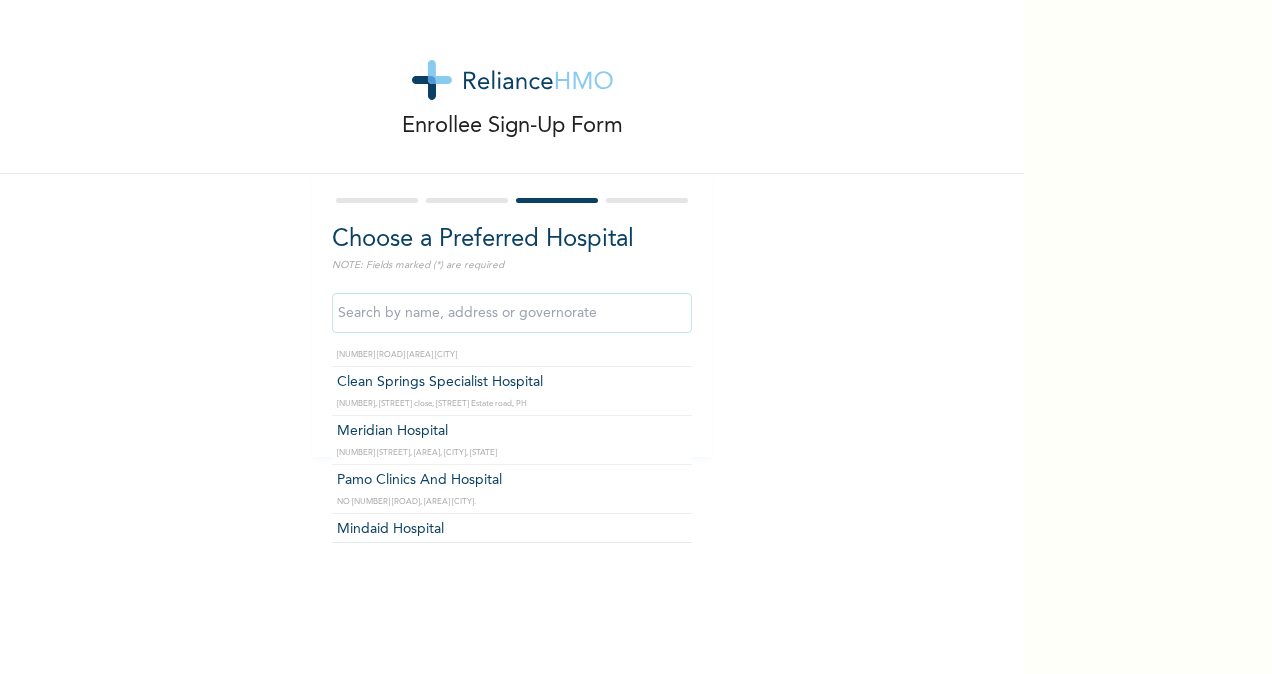 scroll, scrollTop: 803, scrollLeft: 0, axis: vertical 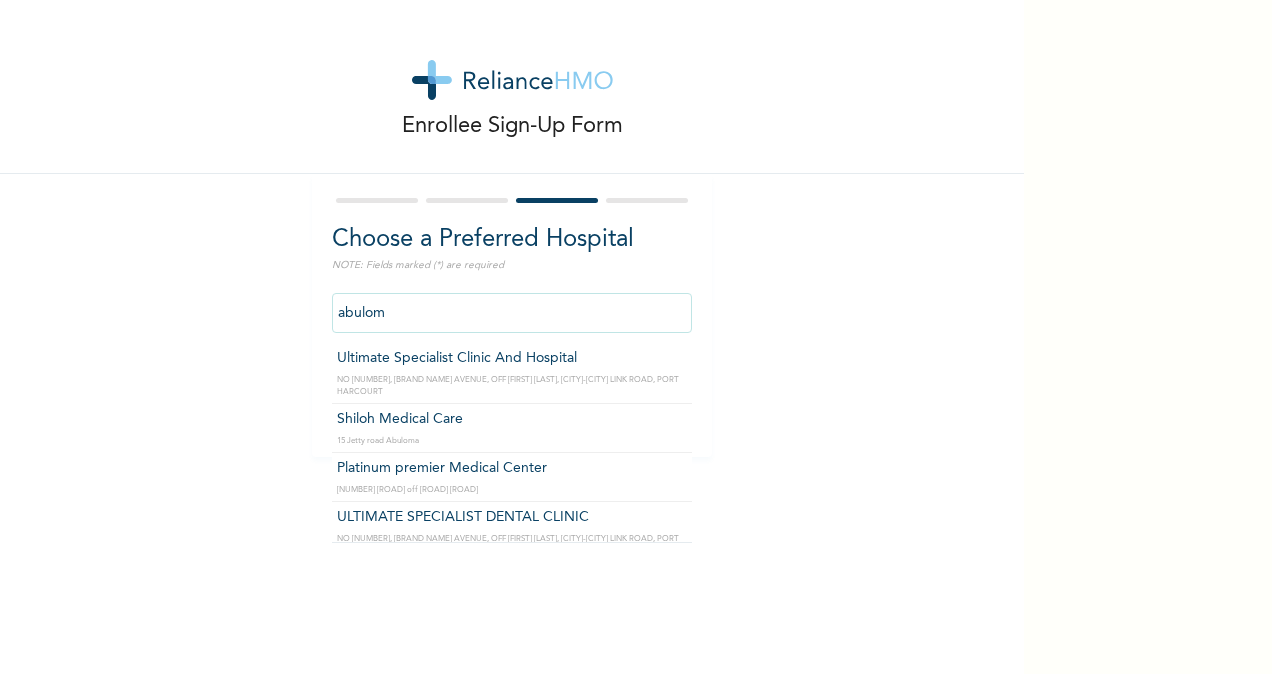 type on "abuloma" 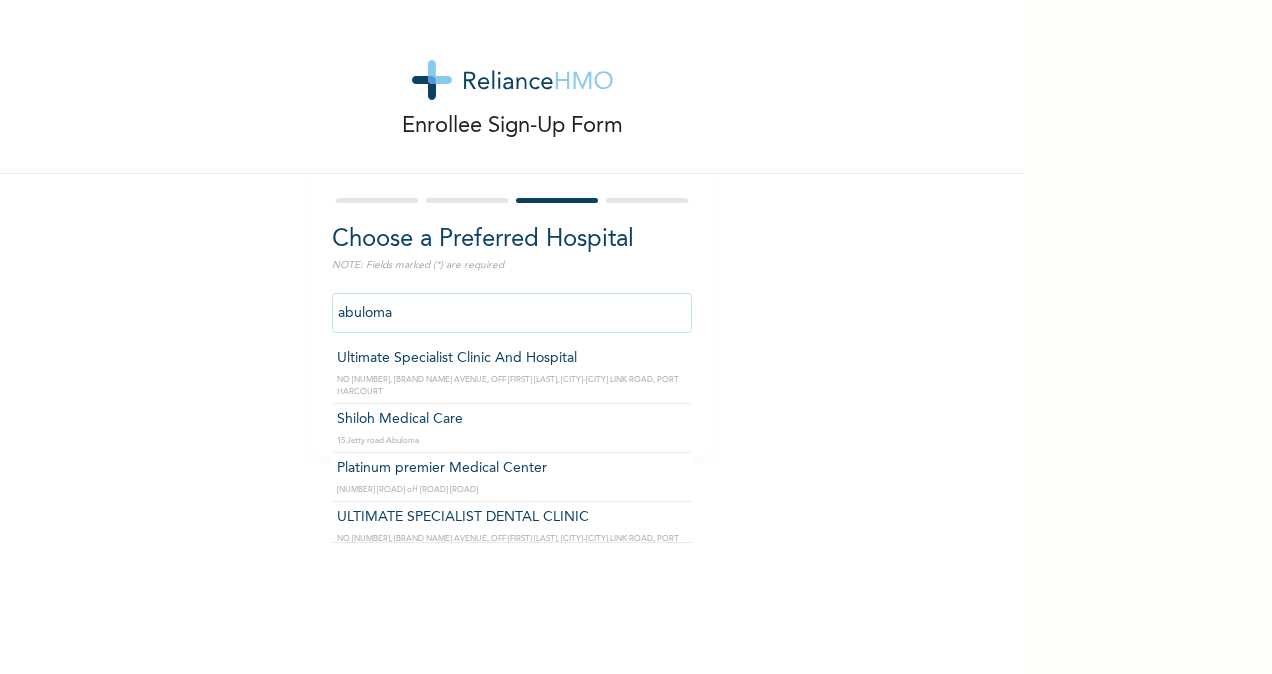 click on "Next" at bounding box center [656, 405] 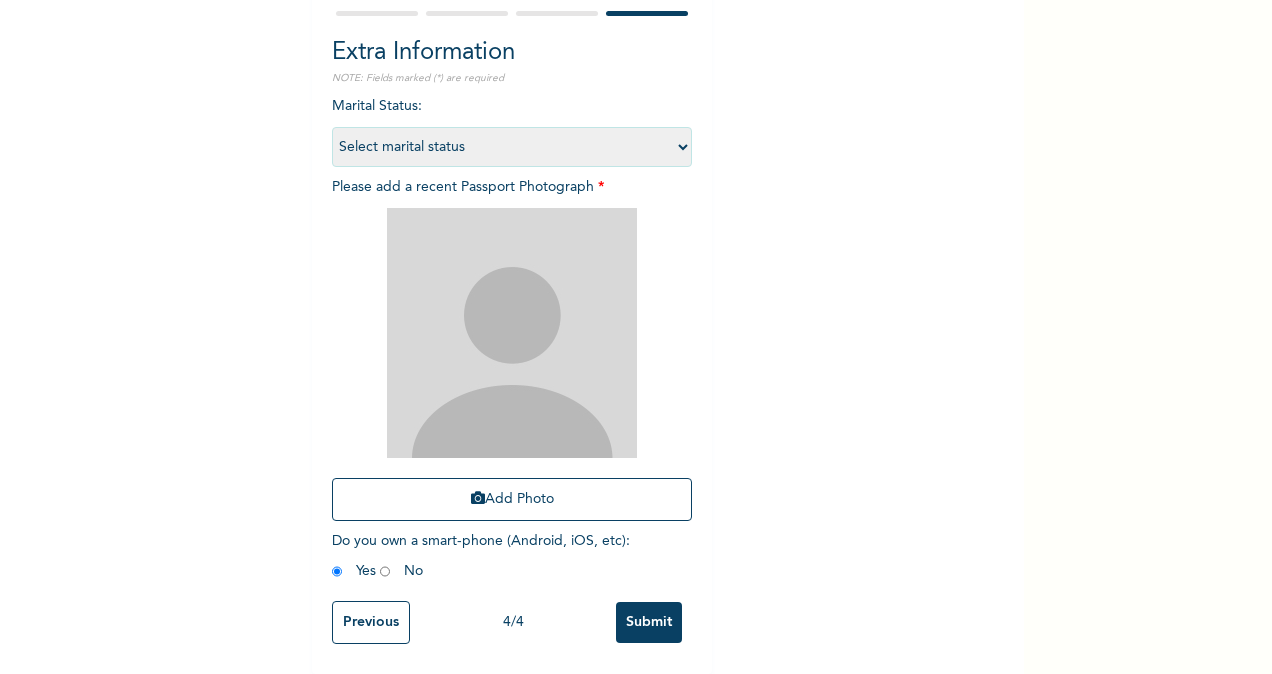 scroll, scrollTop: 204, scrollLeft: 0, axis: vertical 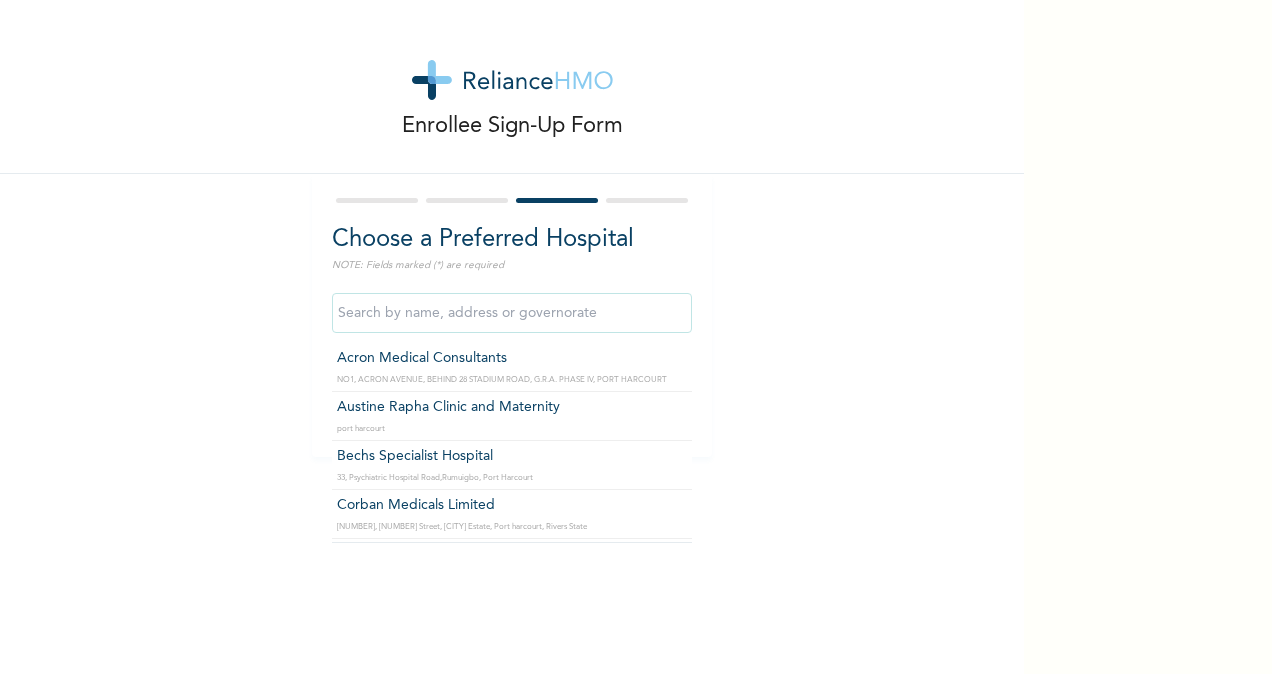 click at bounding box center (512, 313) 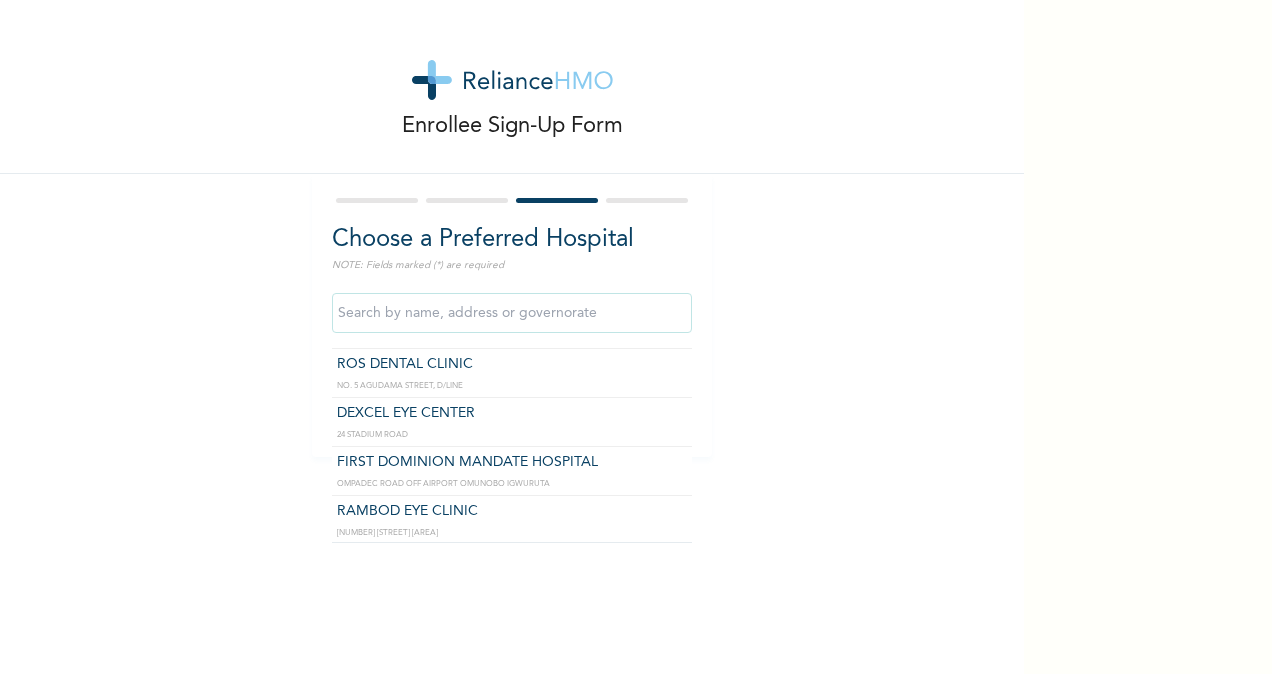 scroll, scrollTop: 5223, scrollLeft: 0, axis: vertical 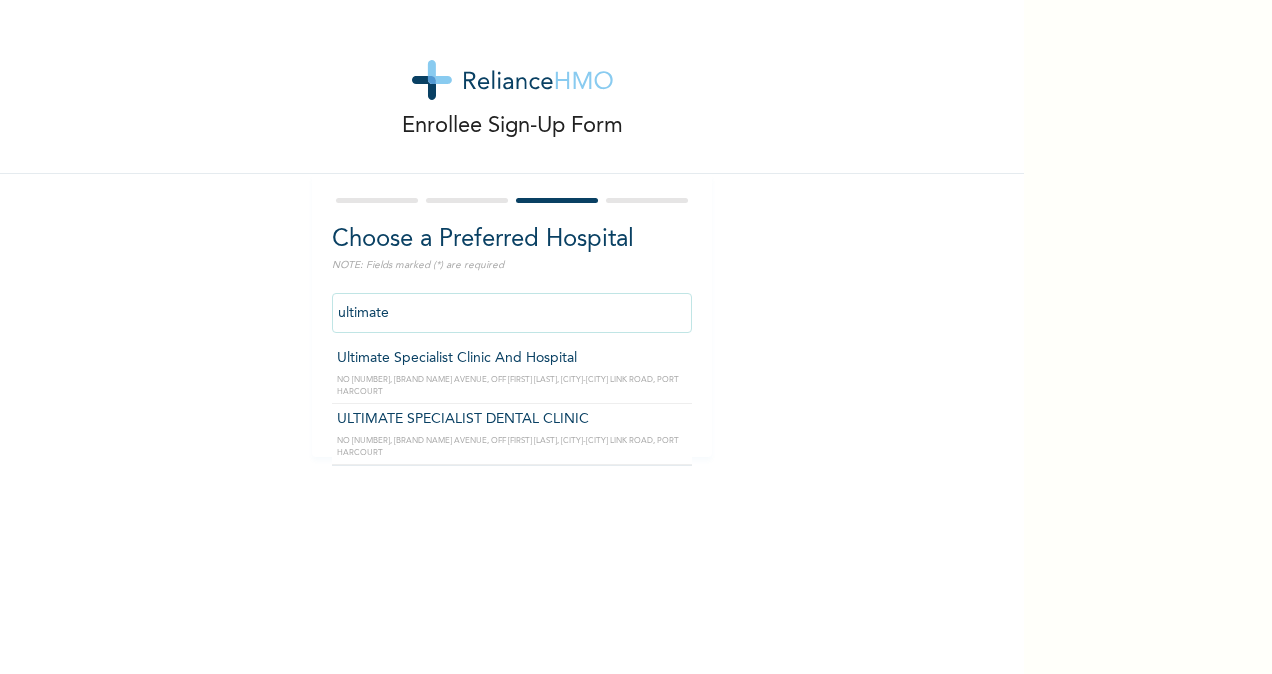 drag, startPoint x: 415, startPoint y: 308, endPoint x: 232, endPoint y: 318, distance: 183.27303 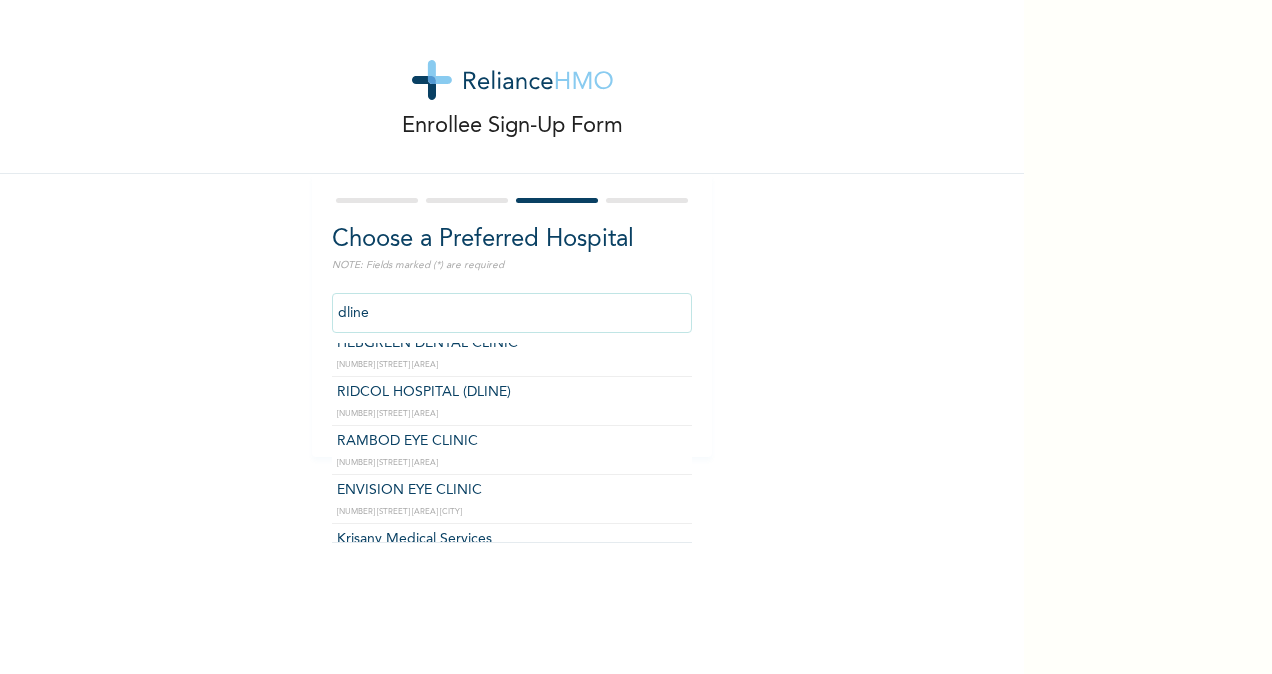 scroll, scrollTop: 0, scrollLeft: 0, axis: both 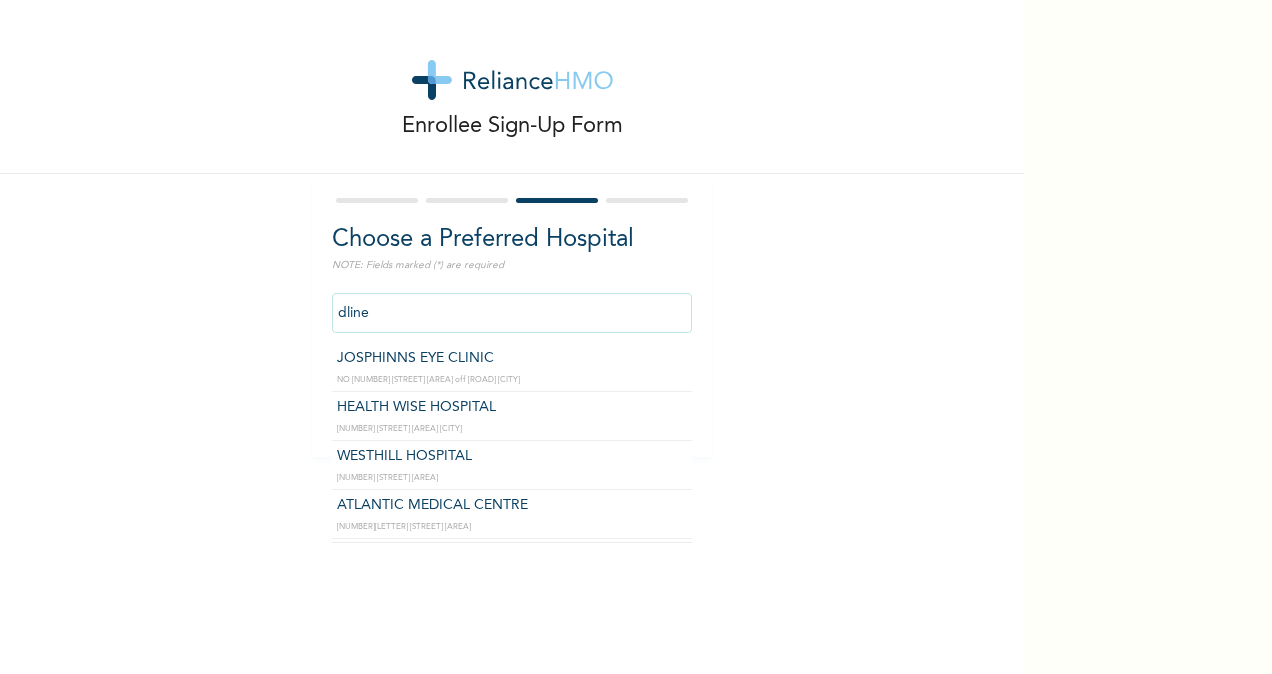 drag, startPoint x: 340, startPoint y: 303, endPoint x: 120, endPoint y: 256, distance: 224.96445 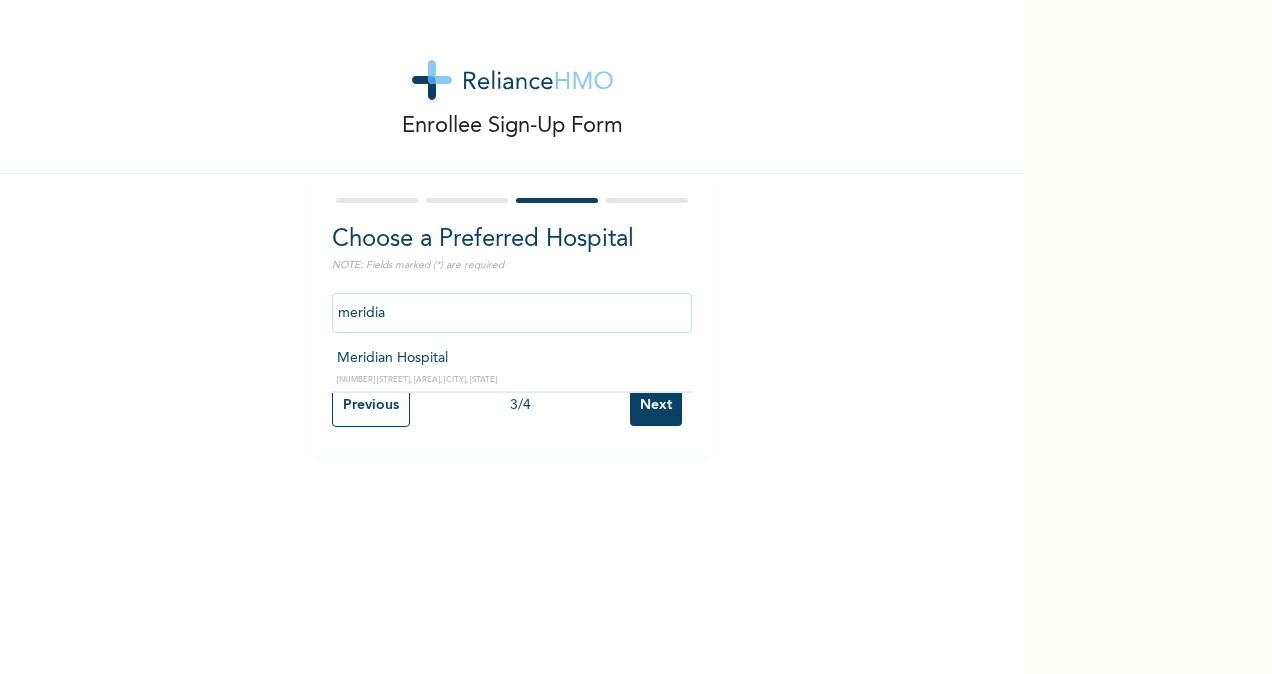 type on "Meridian Hospital" 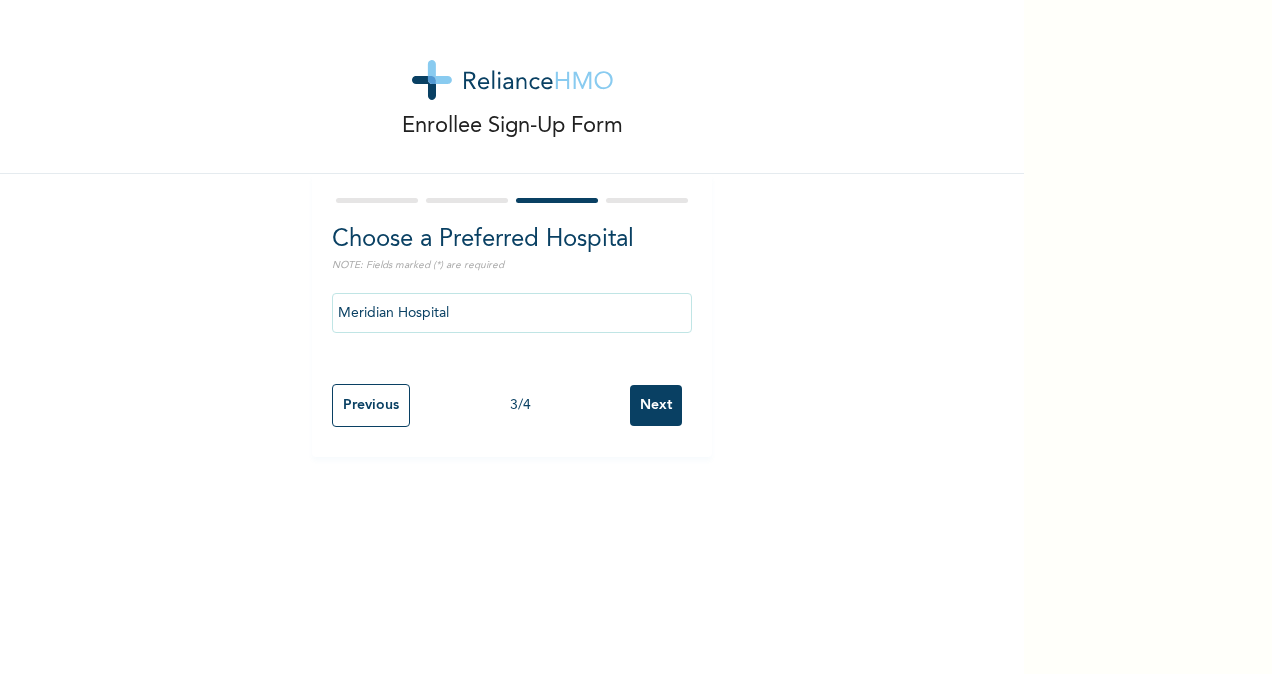 click on "Next" at bounding box center [656, 405] 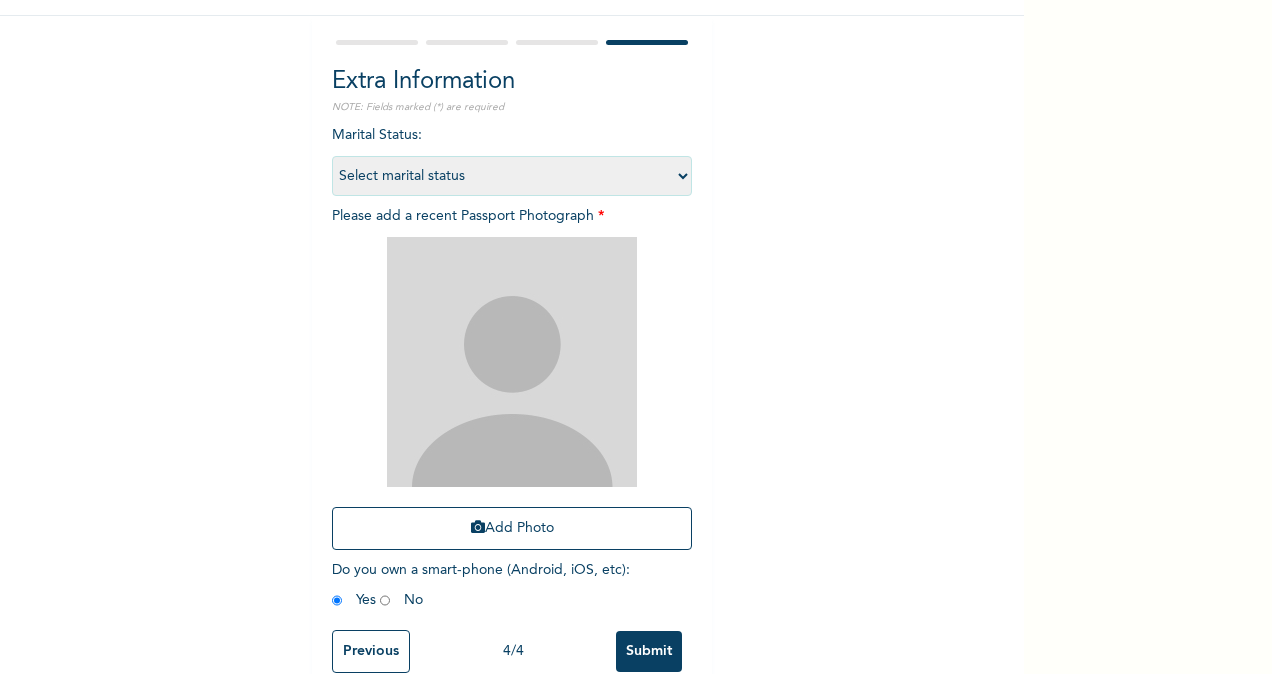 scroll, scrollTop: 200, scrollLeft: 0, axis: vertical 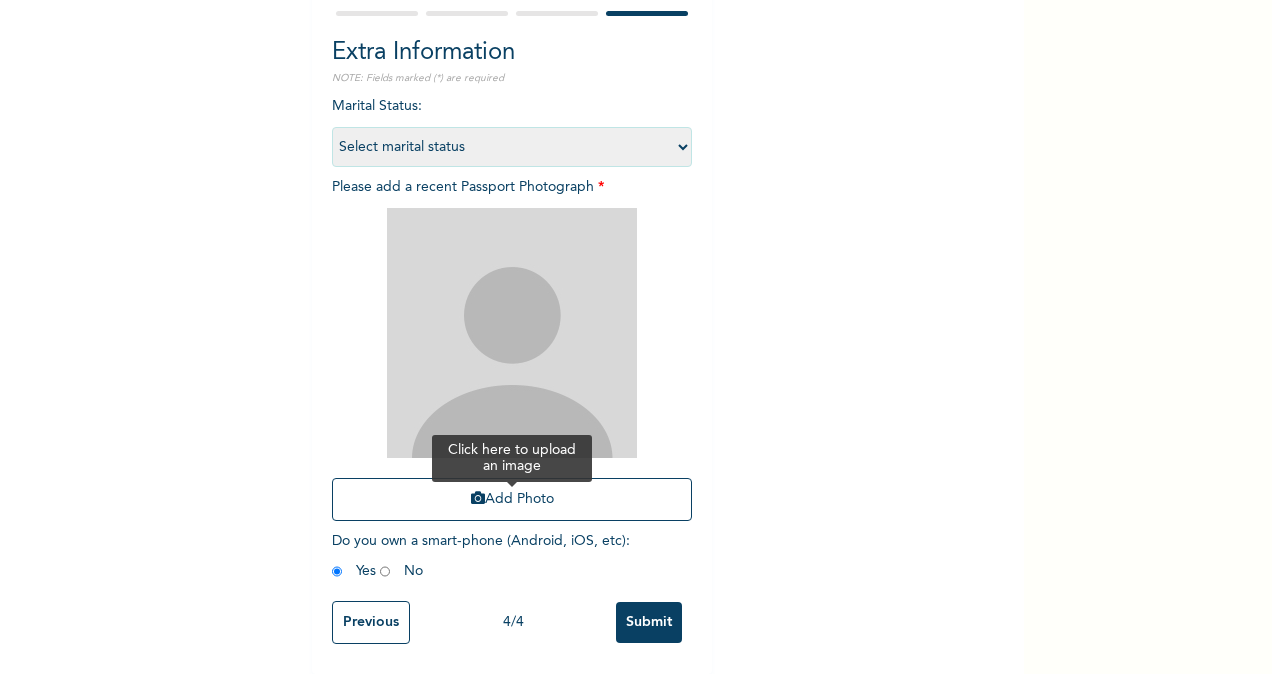 click on "Add Photo" at bounding box center (512, 499) 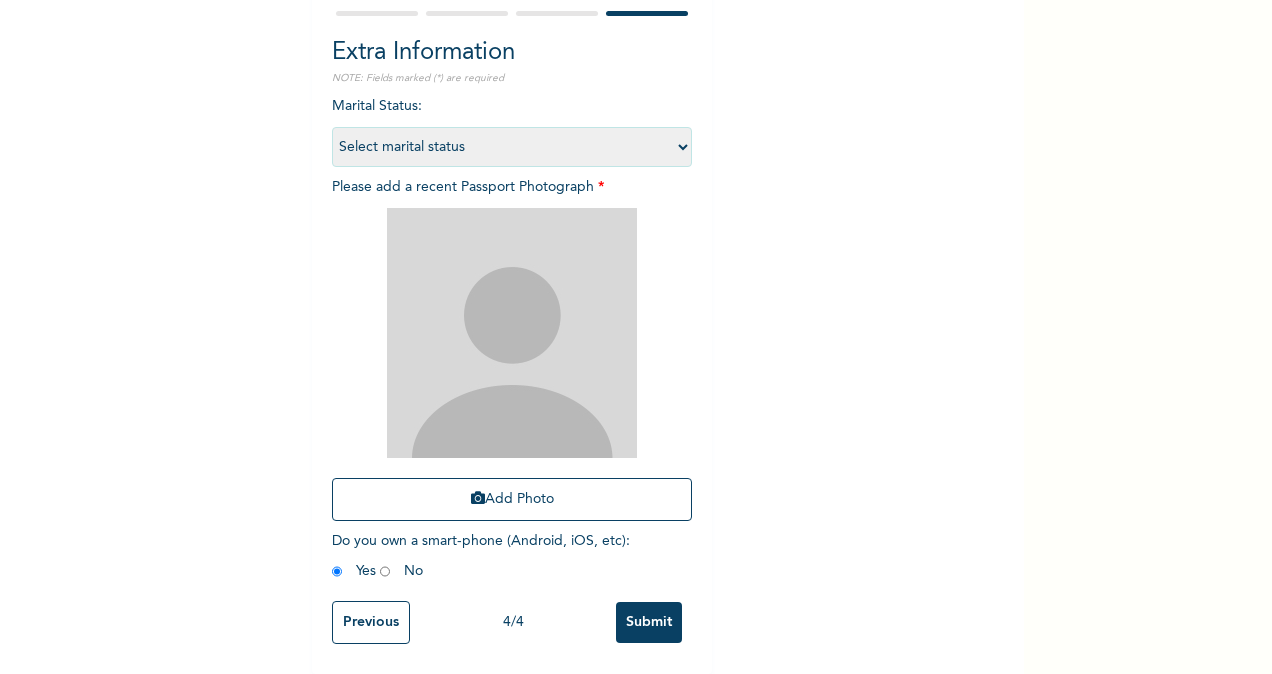 scroll, scrollTop: 204, scrollLeft: 0, axis: vertical 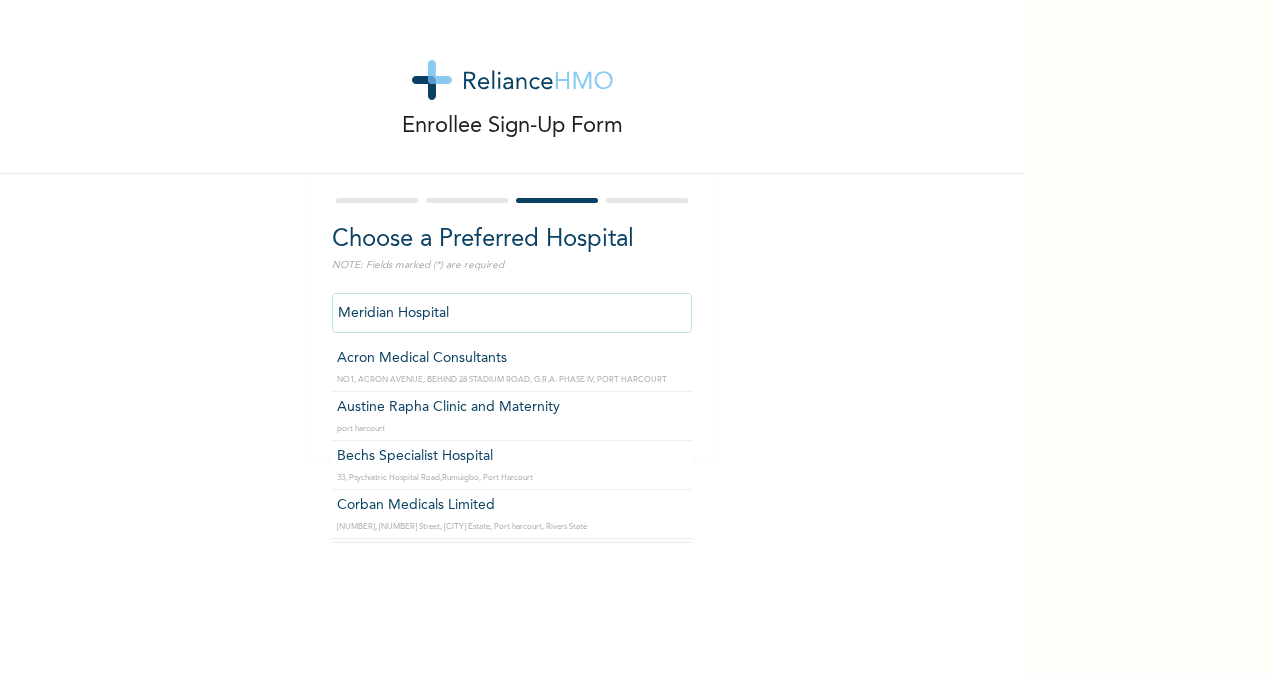 drag, startPoint x: 462, startPoint y: 314, endPoint x: 120, endPoint y: 344, distance: 343.31326 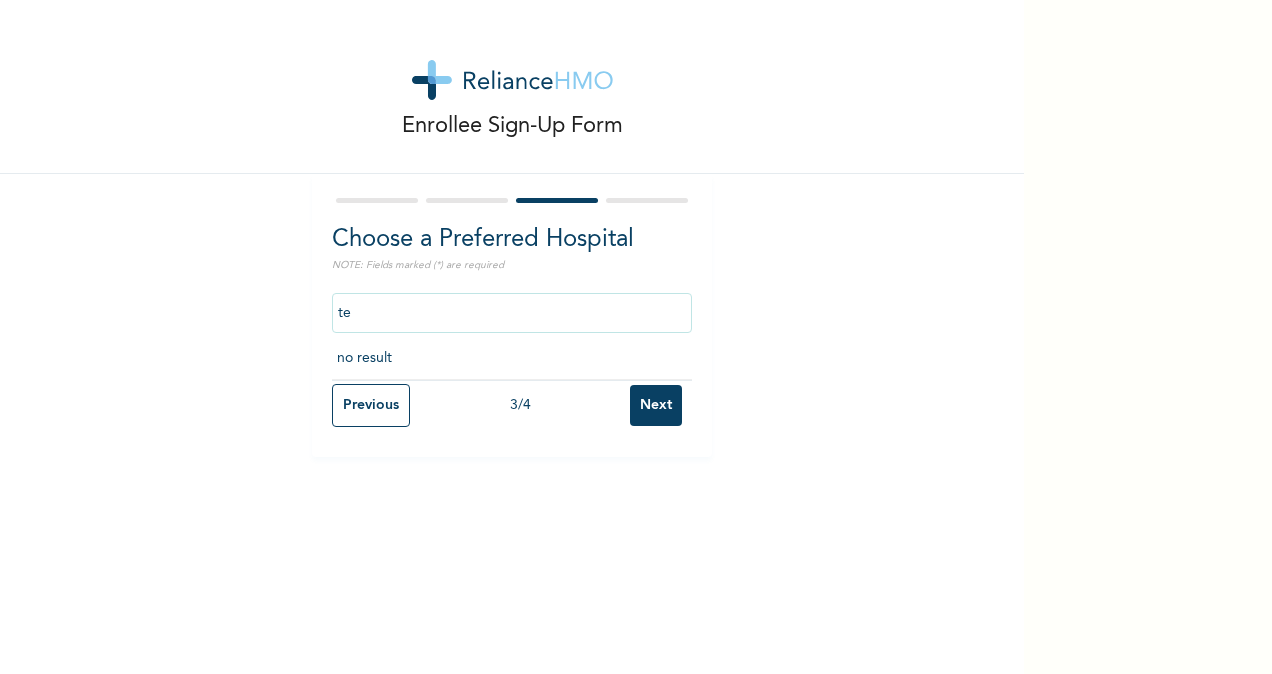 type on "t" 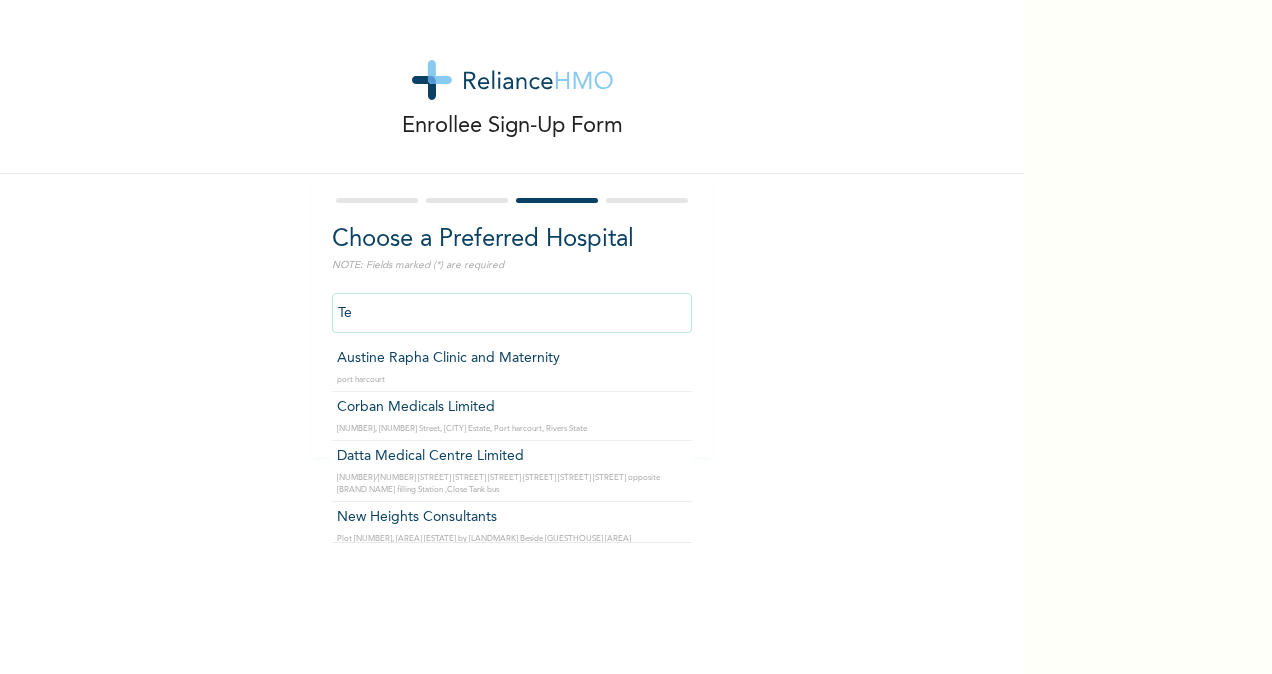 type on "T" 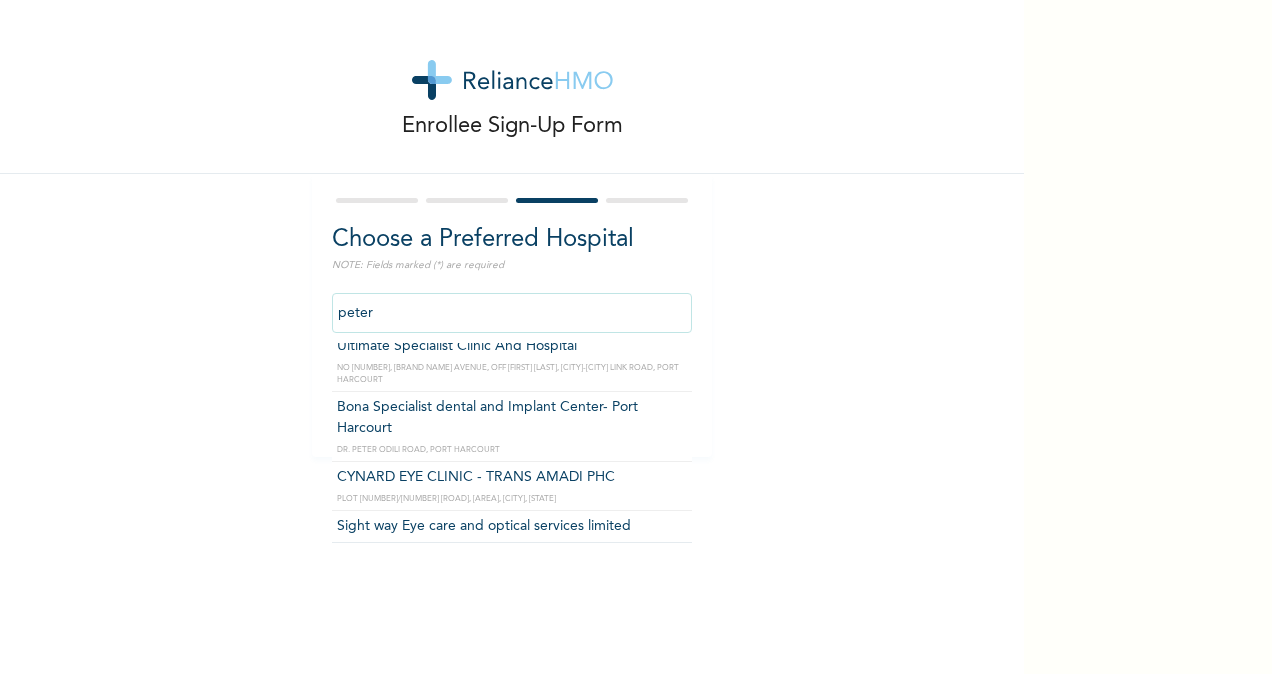 scroll, scrollTop: 0, scrollLeft: 0, axis: both 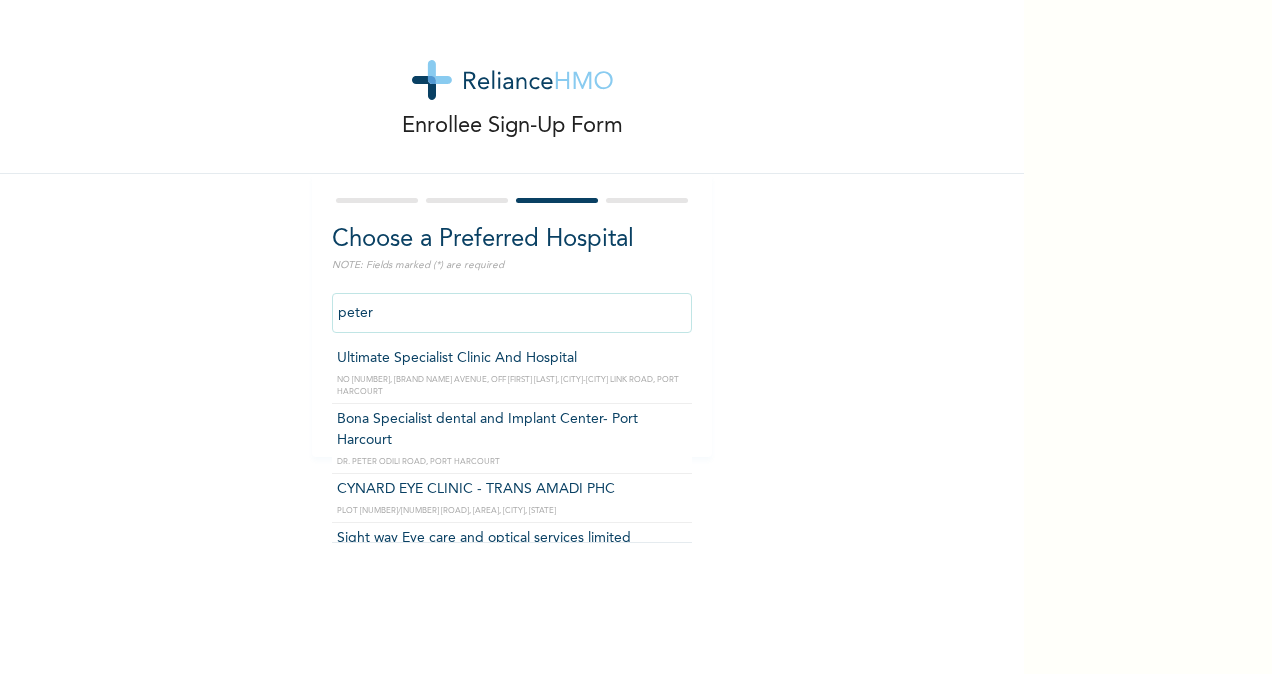 drag, startPoint x: 418, startPoint y: 322, endPoint x: 96, endPoint y: 352, distance: 323.3945 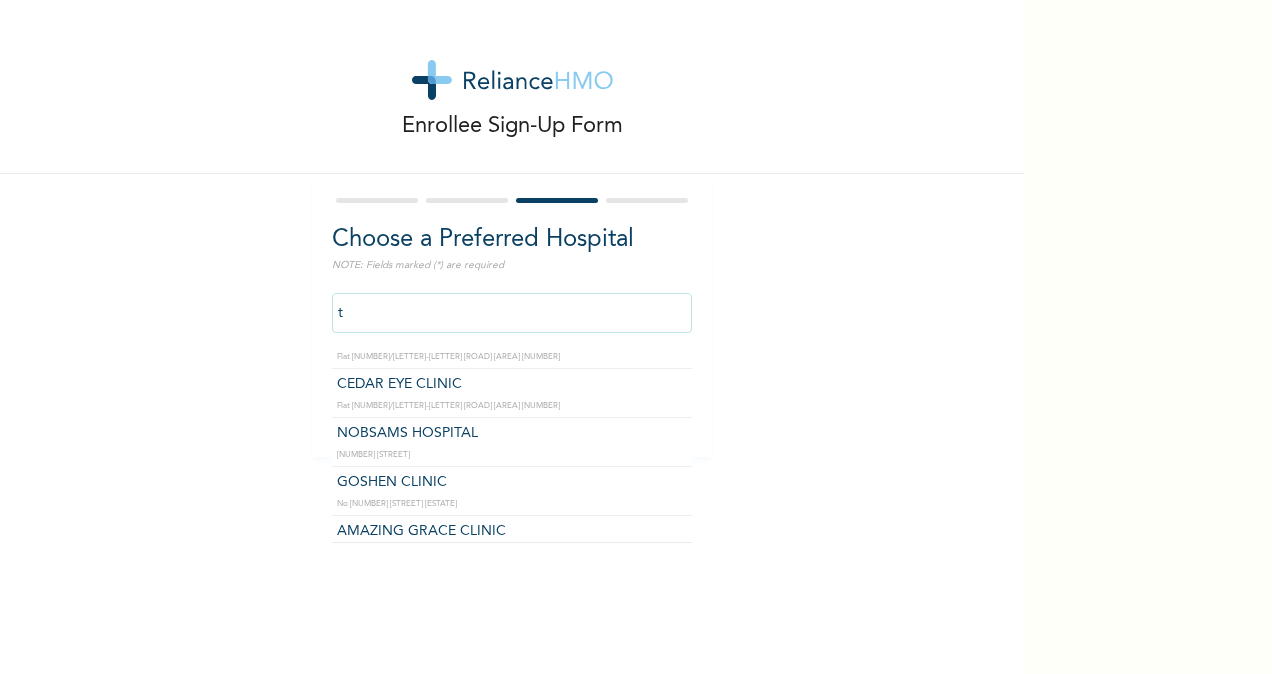 scroll, scrollTop: 3541, scrollLeft: 0, axis: vertical 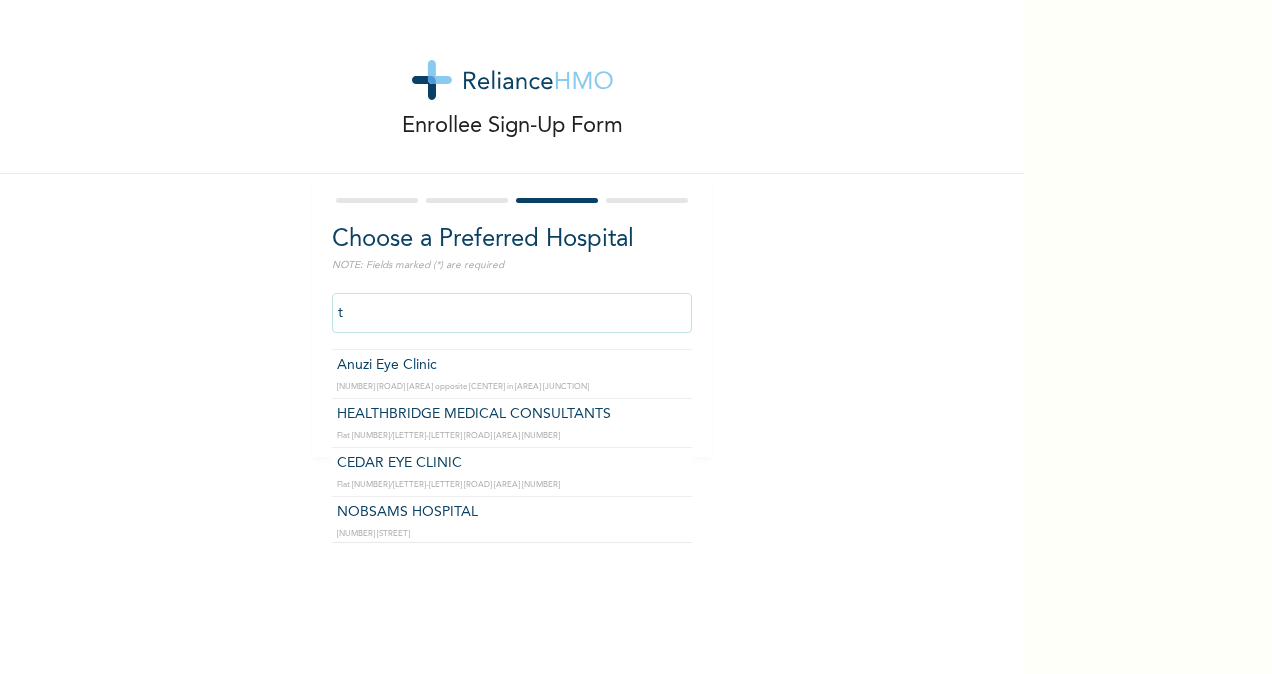 click on "t" at bounding box center [512, 313] 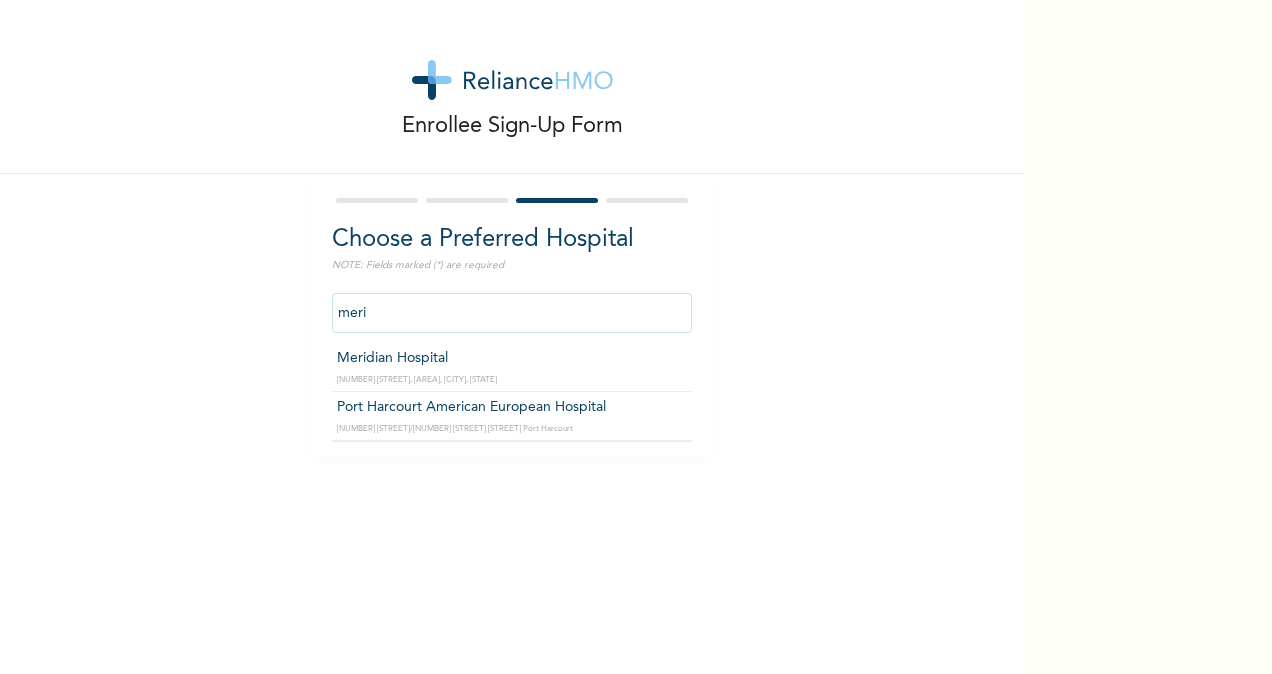 scroll, scrollTop: 0, scrollLeft: 0, axis: both 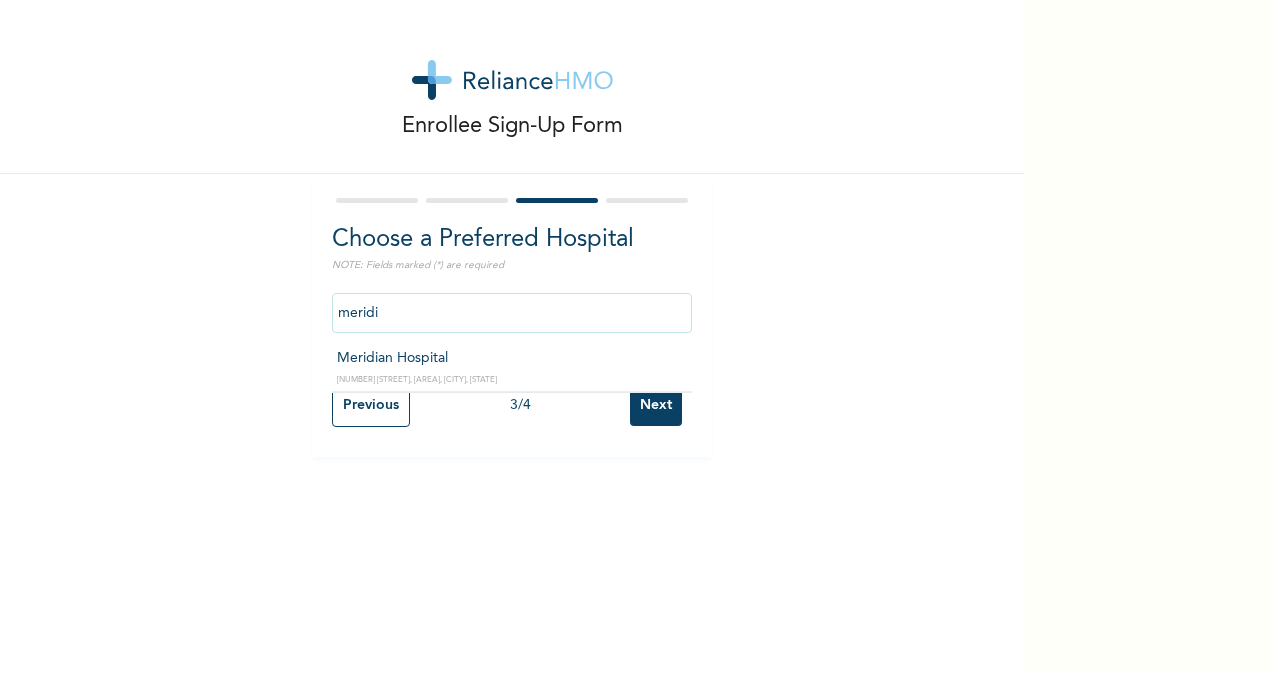type on "Meridian Hospital" 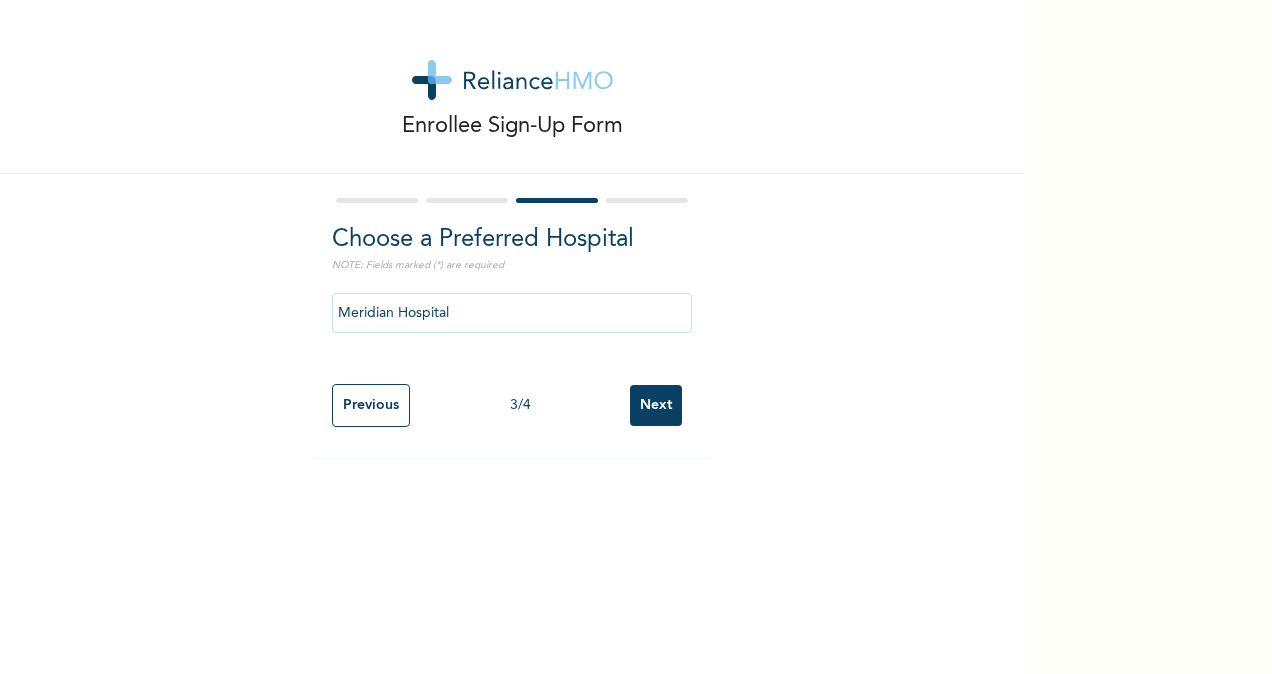 click on "Next" at bounding box center [656, 405] 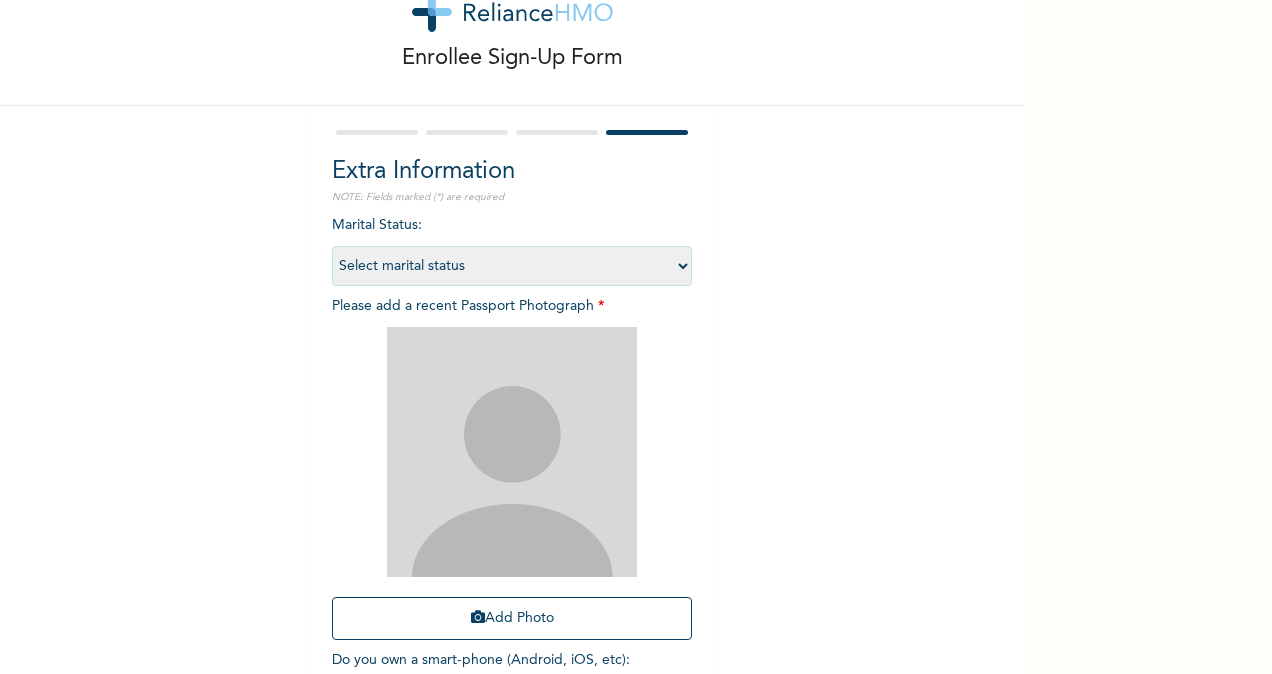 scroll, scrollTop: 204, scrollLeft: 0, axis: vertical 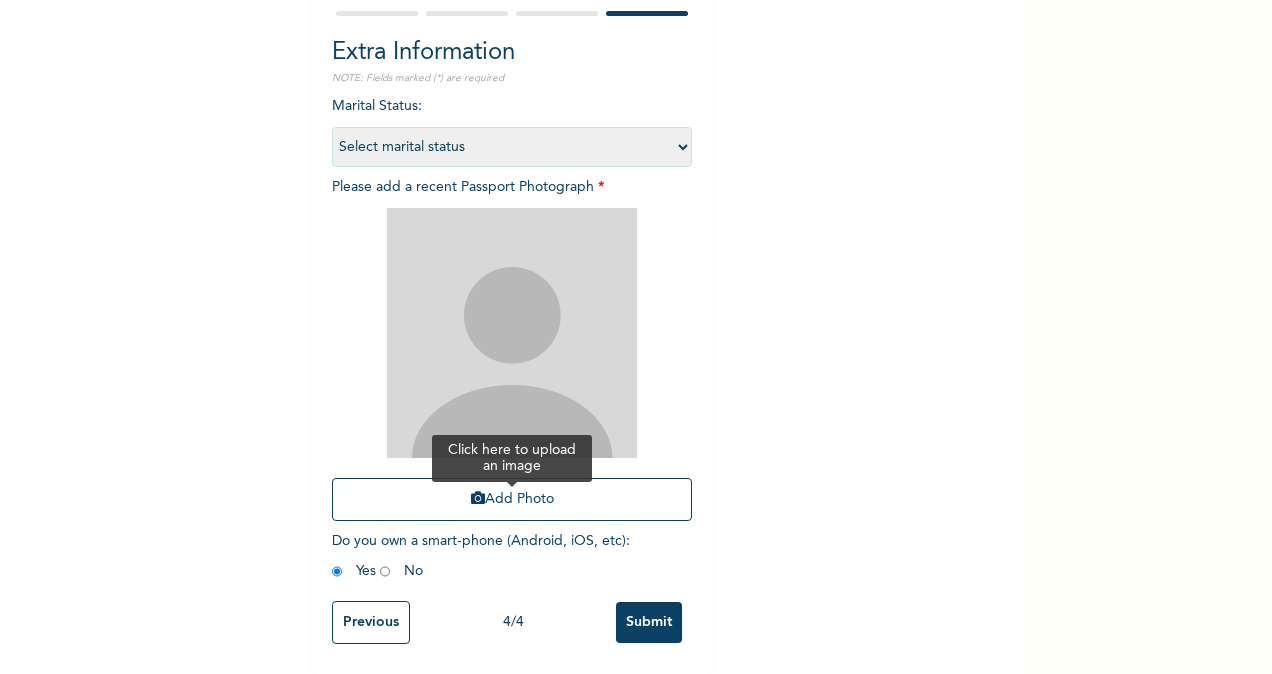click on "Add Photo" at bounding box center [512, 499] 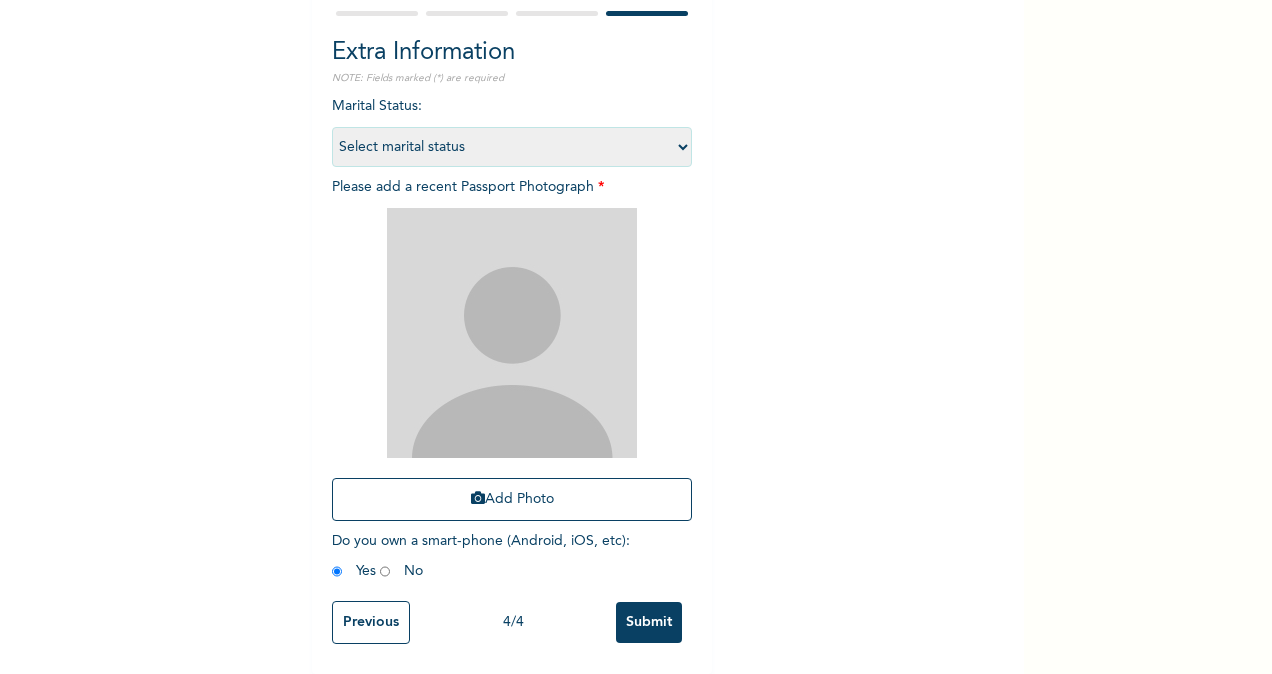 drag, startPoint x: 141, startPoint y: 322, endPoint x: 153, endPoint y: 312, distance: 15.6205 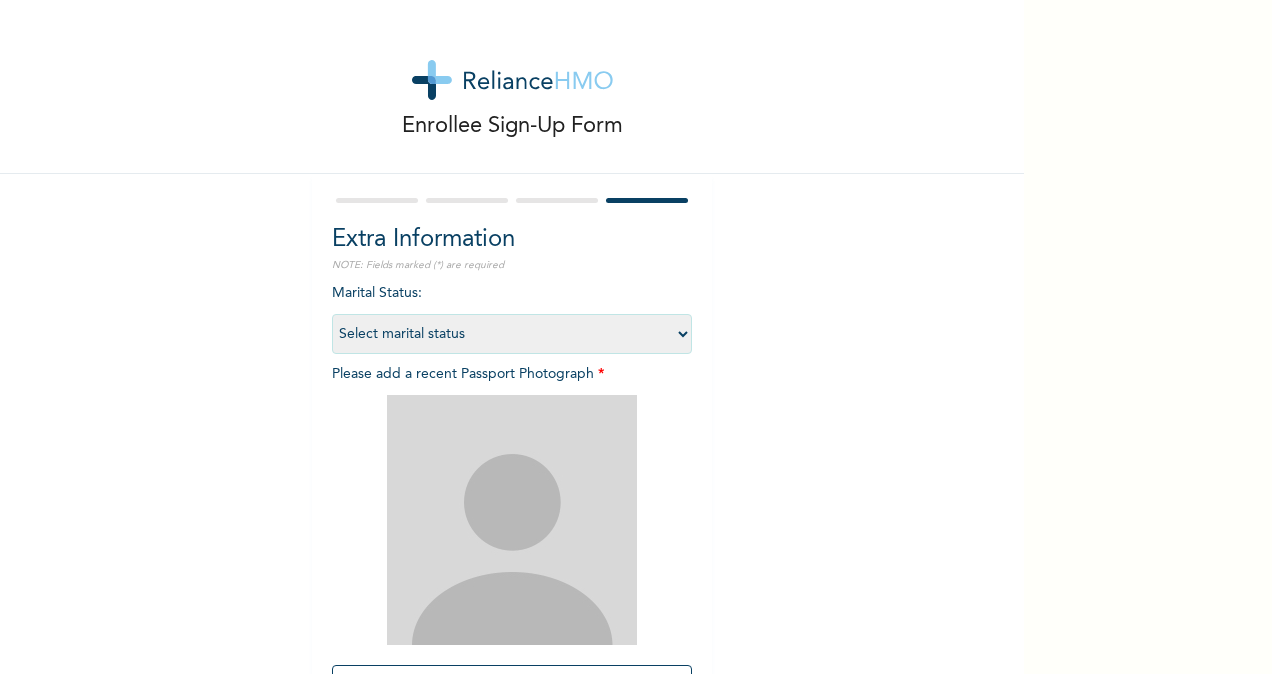 scroll, scrollTop: 0, scrollLeft: 0, axis: both 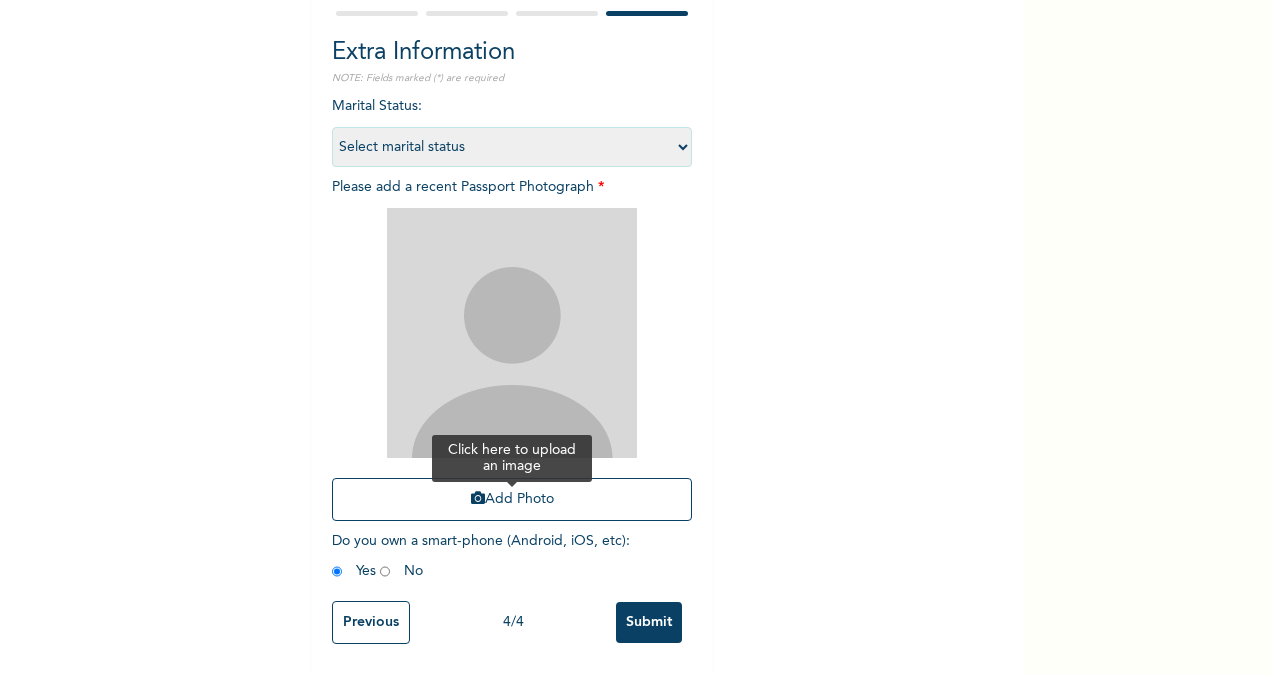 click on "Add Photo" at bounding box center (512, 499) 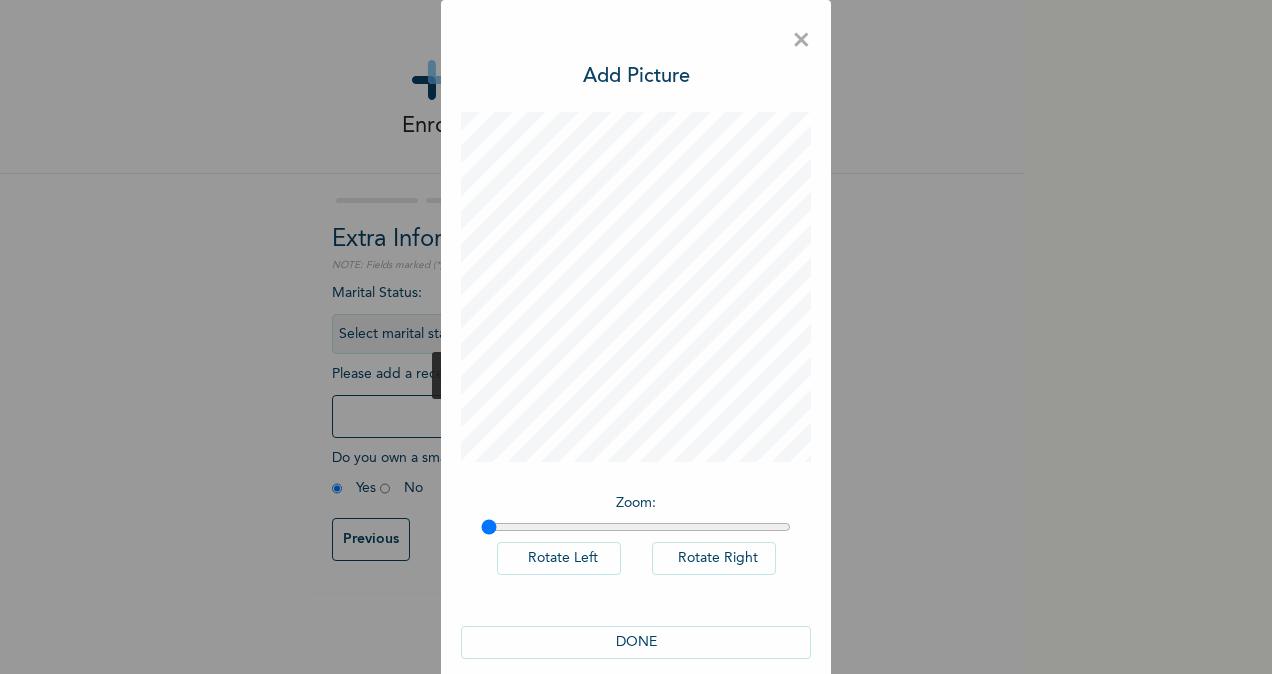 scroll, scrollTop: 0, scrollLeft: 0, axis: both 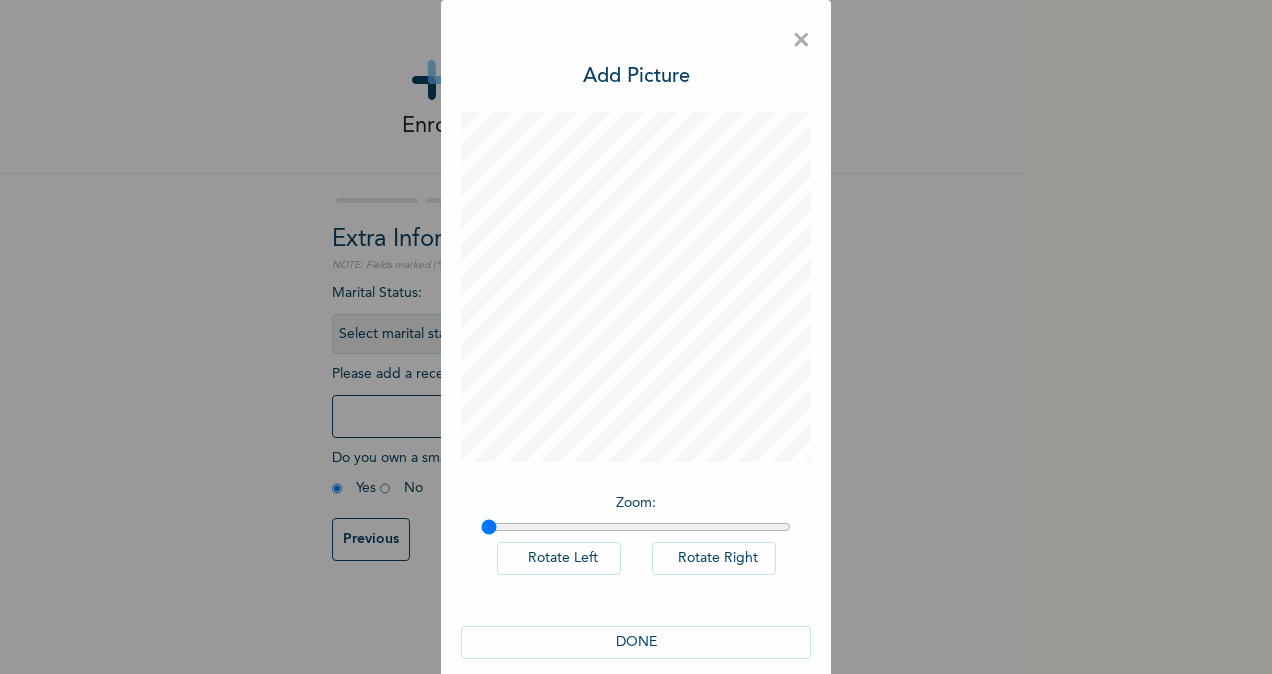 click on "DONE" at bounding box center [636, 642] 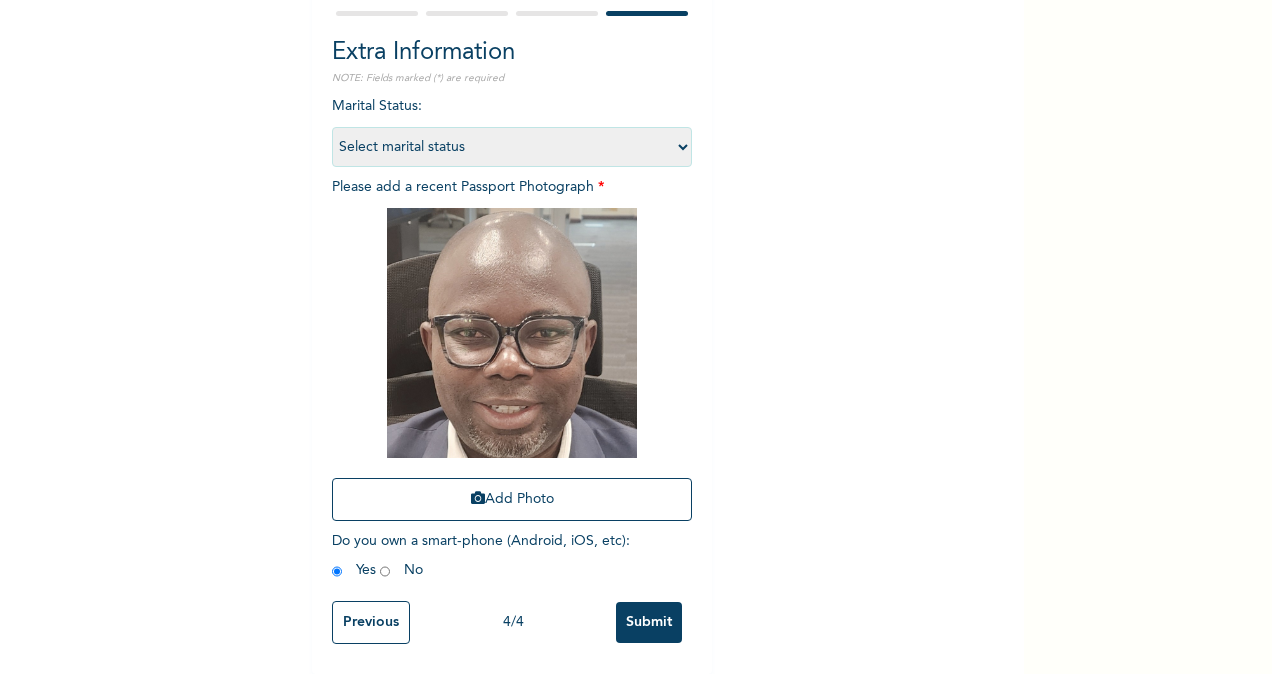 scroll, scrollTop: 204, scrollLeft: 0, axis: vertical 